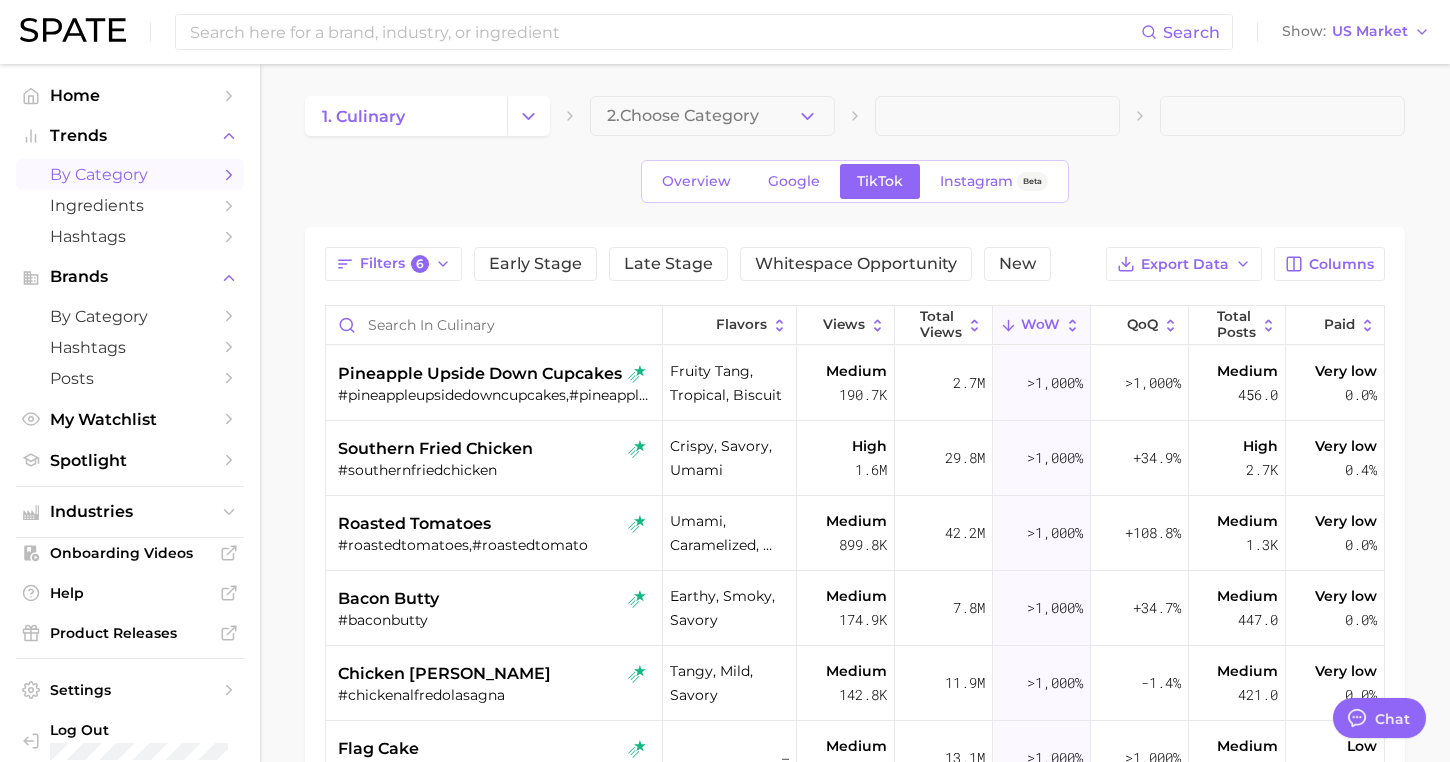 scroll, scrollTop: 425, scrollLeft: 0, axis: vertical 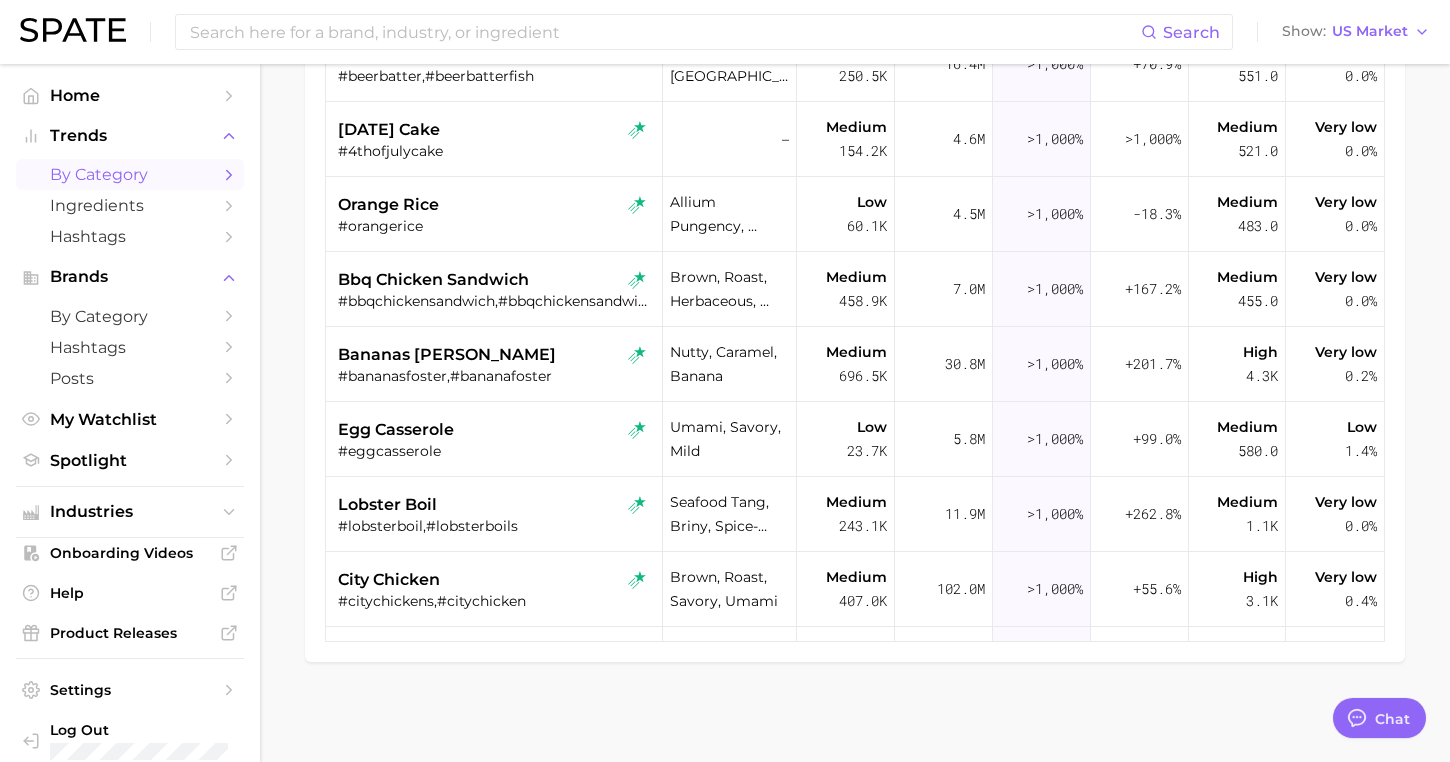 type on "x" 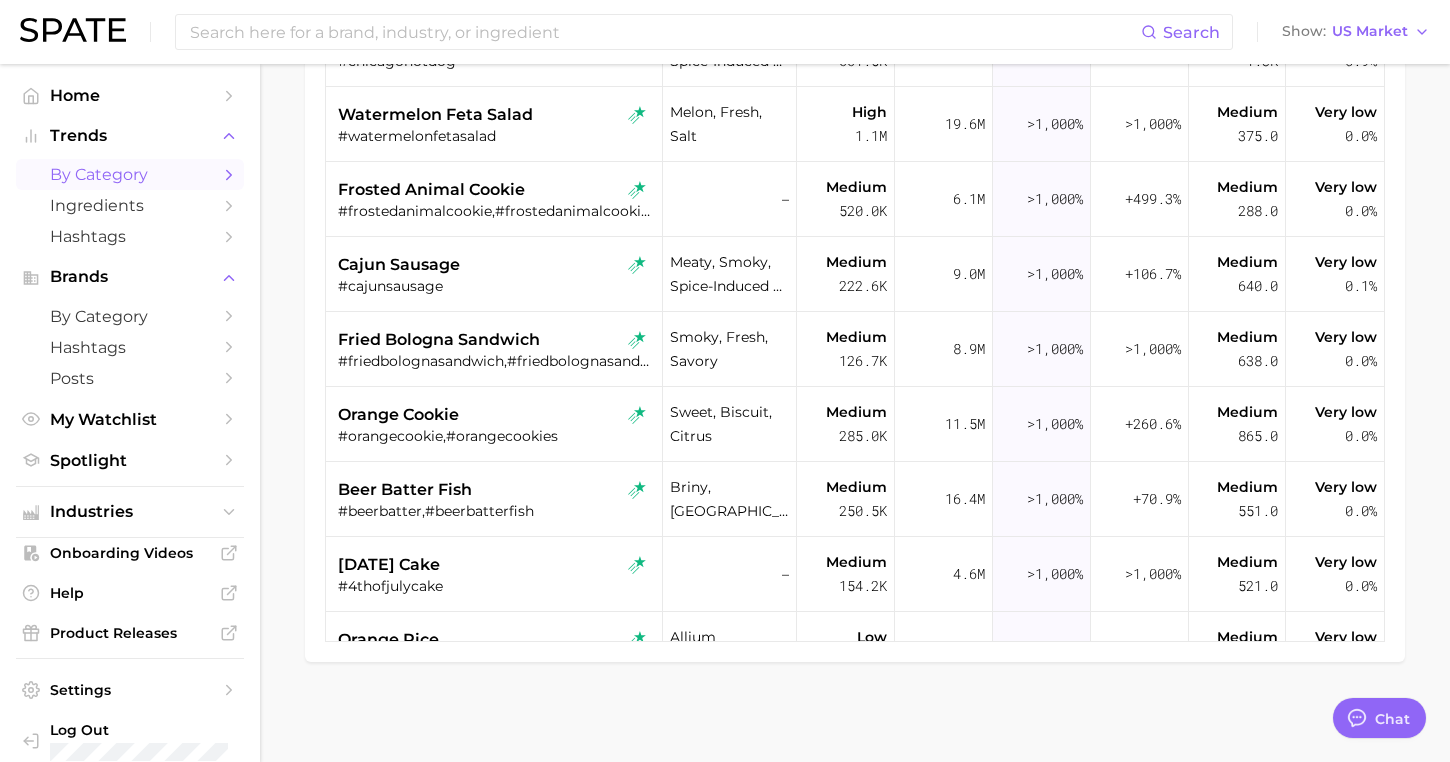 scroll, scrollTop: 0, scrollLeft: 0, axis: both 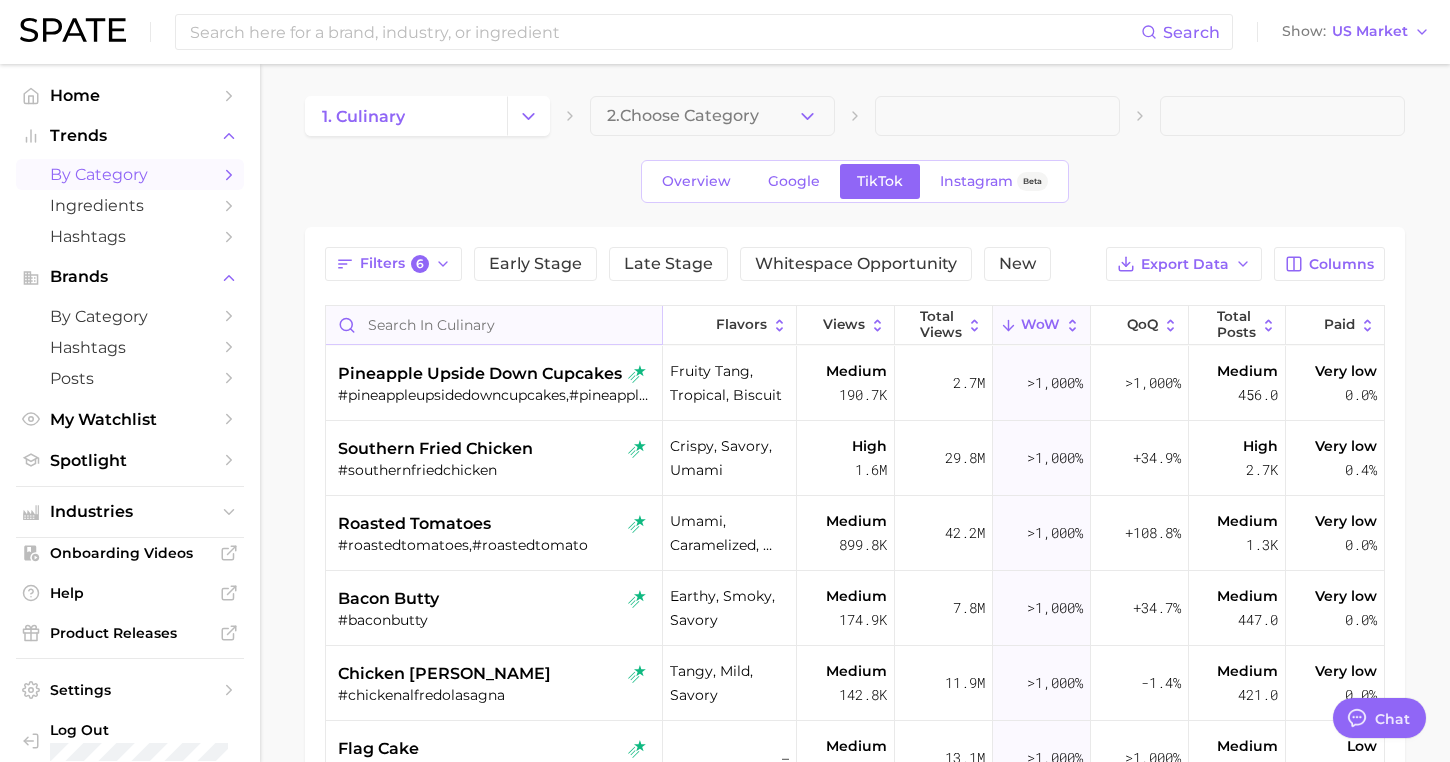 click at bounding box center (494, 325) 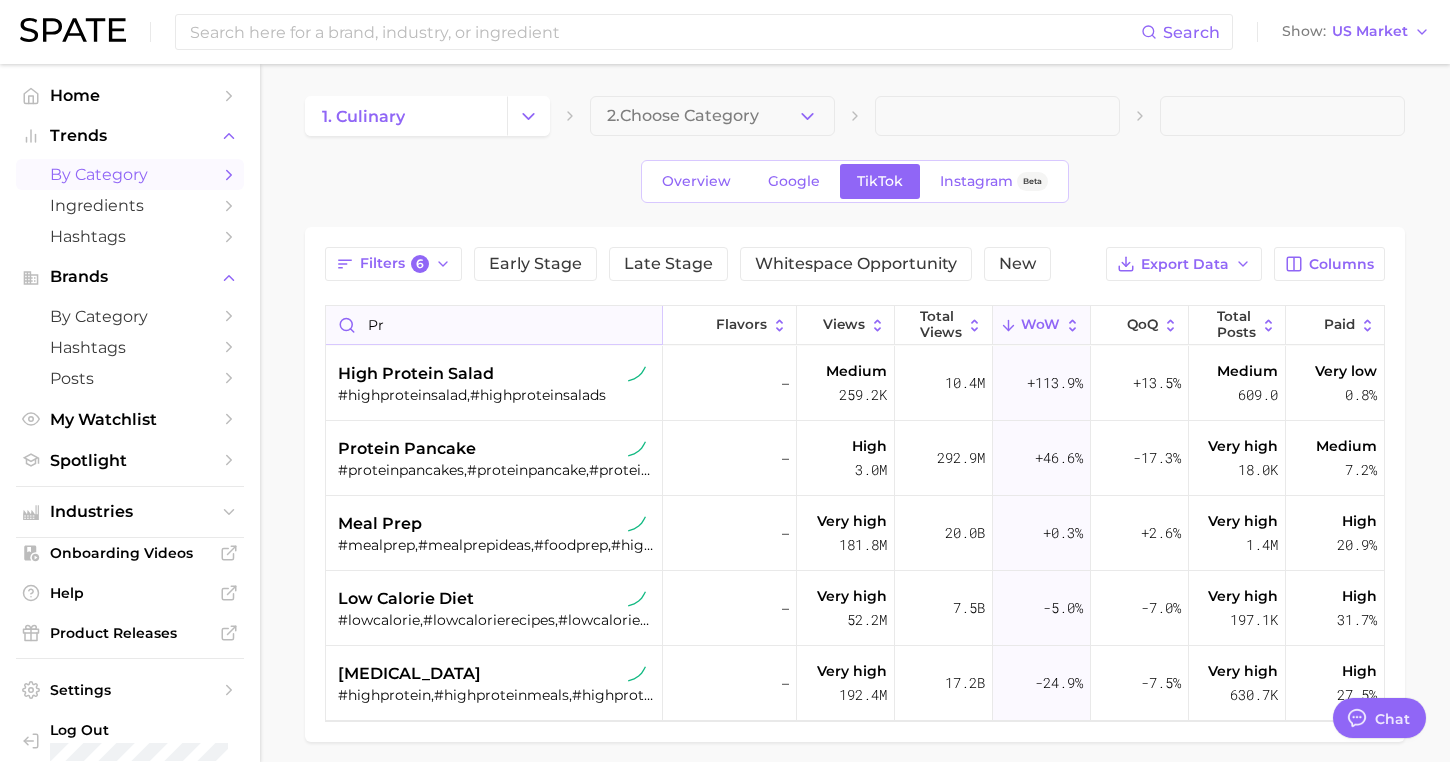 type on "p" 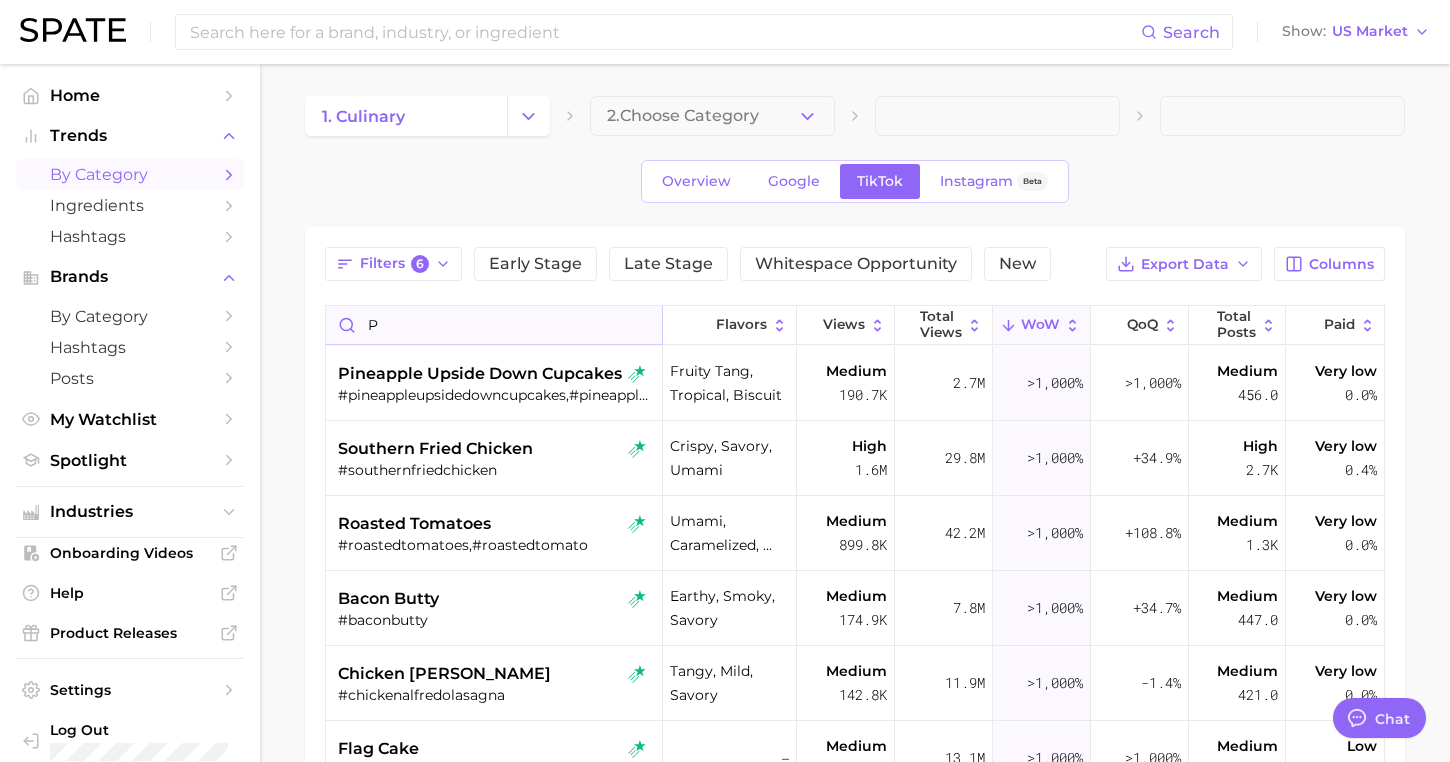 type 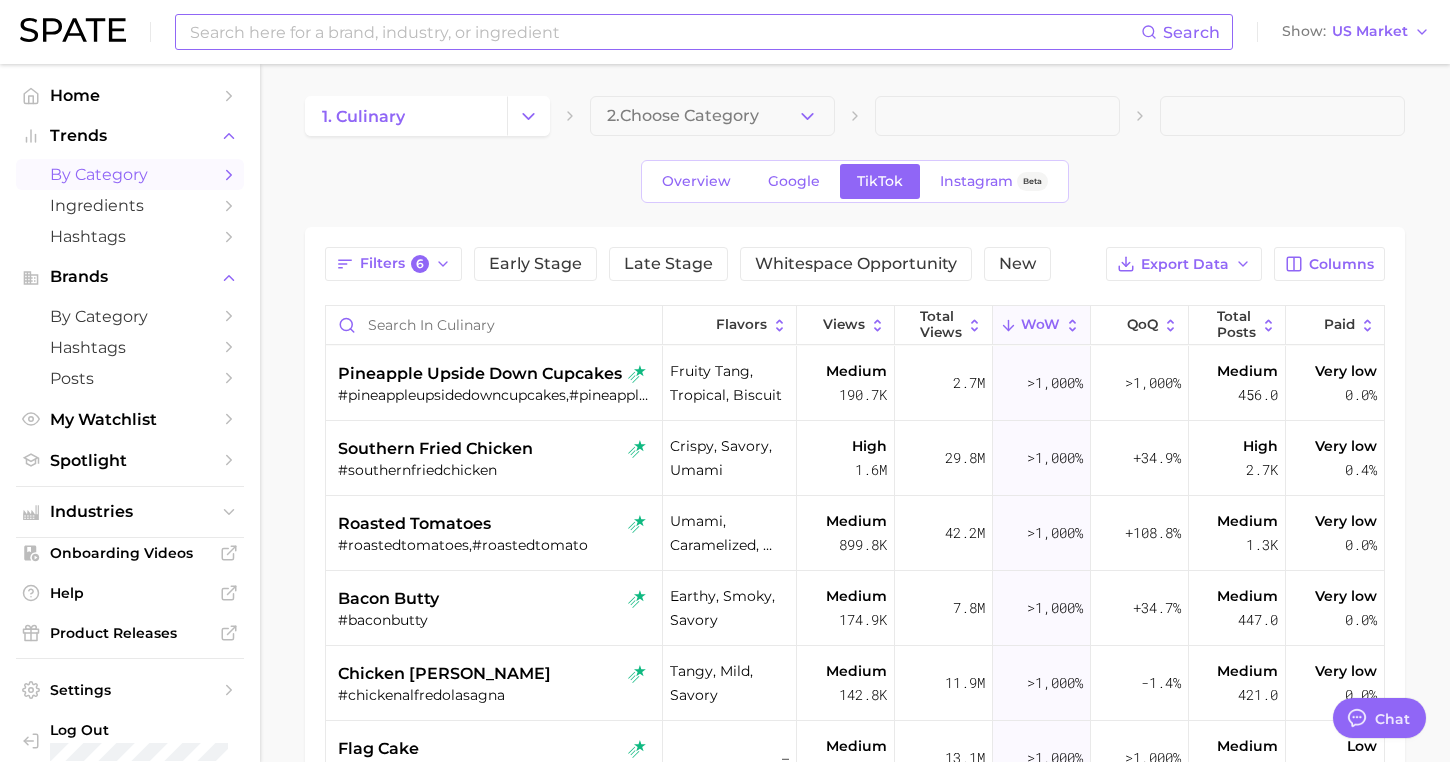 click at bounding box center (664, 32) 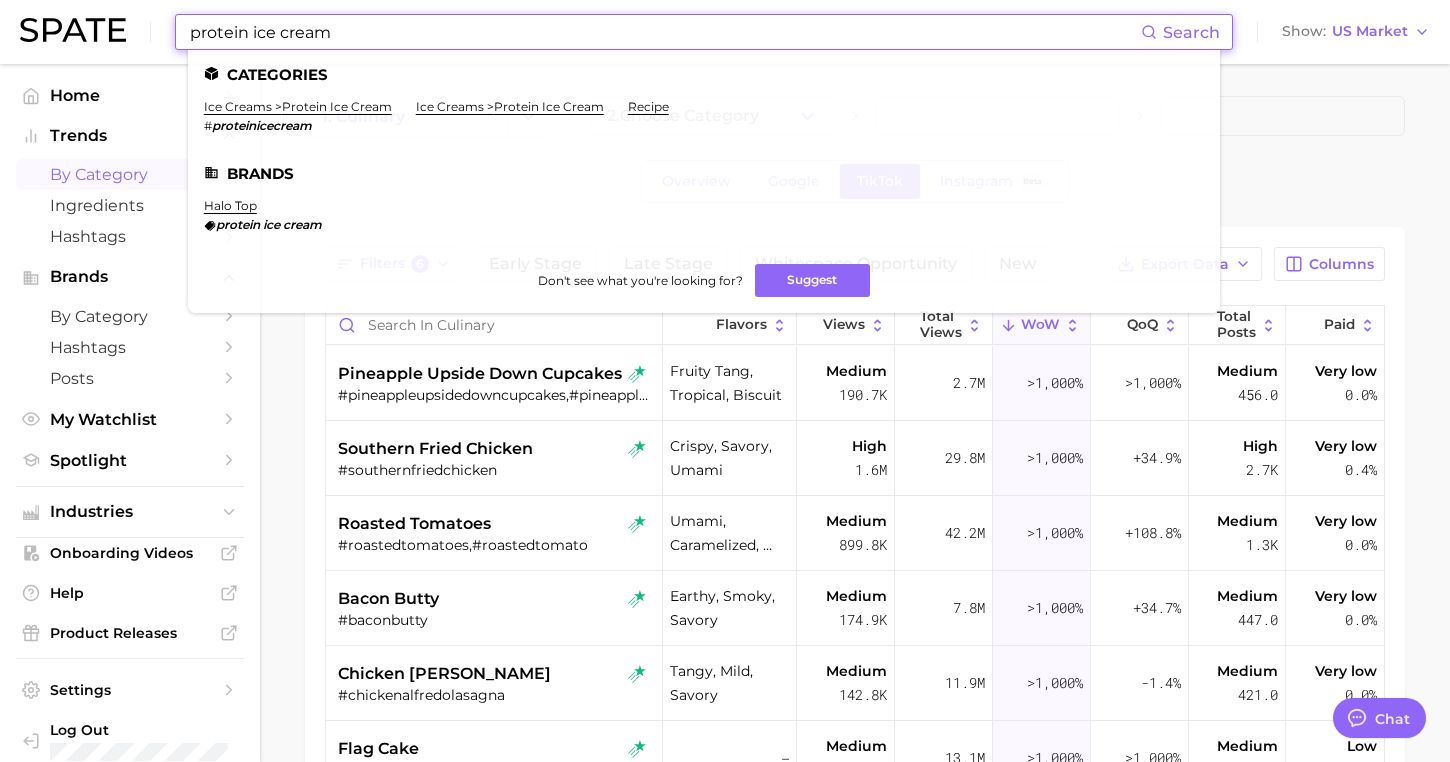 type on "protein ice cream" 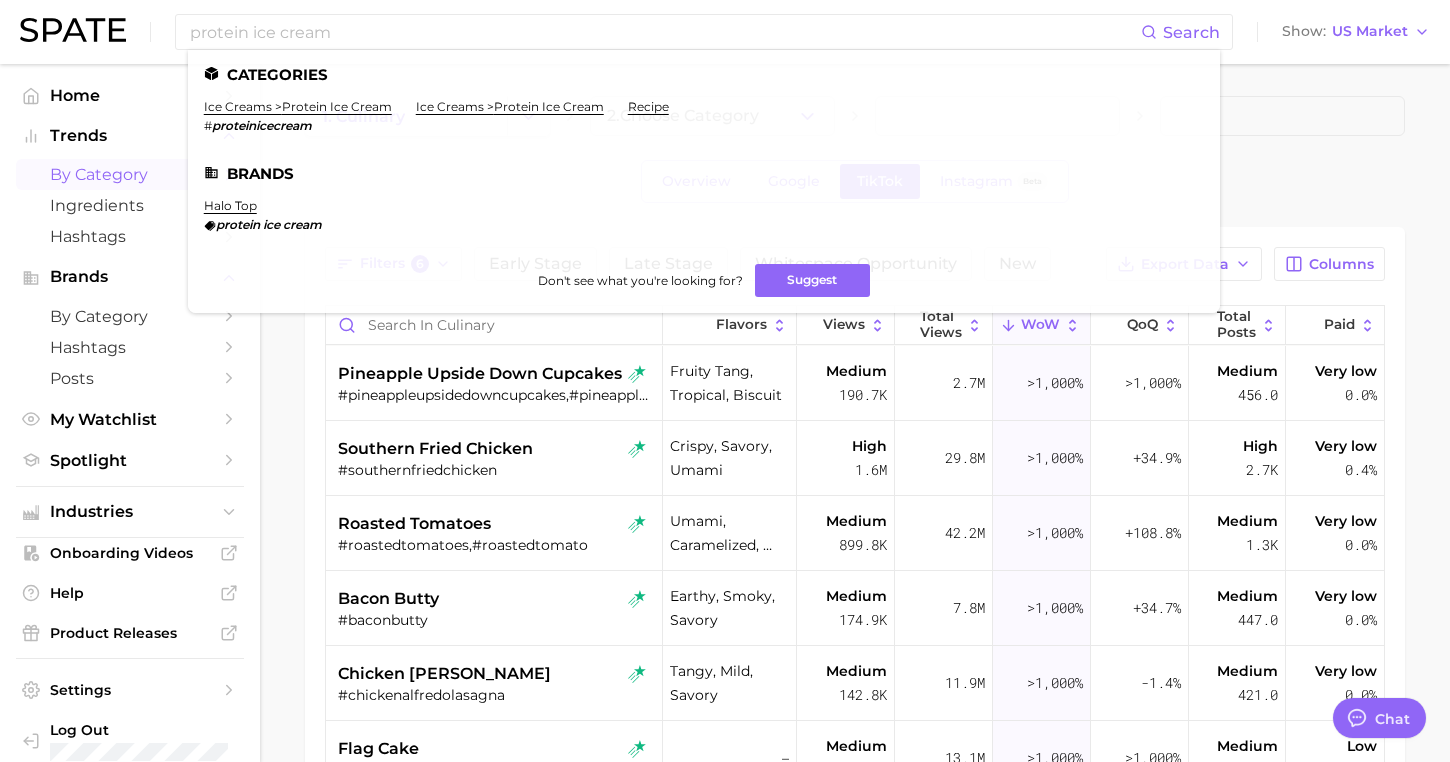 click on "1. culinary 2.  Choose Category Overview Google TikTok Instagram Beta Filters 6 Early Stage Late Stage Whitespace Opportunity New Export Data Columns Flavors Views Total Views WoW QoQ Total Posts Paid pineapple upside down cupcakes #pineappleupsidedowncupcakes,#pineappleupsidedowncupcake fruity tang, tropical, biscuit Medium 190.7k 2.7m >1,000% >1,000% Medium 456.0 Very low 0.0% southern fried chicken #southernfriedchicken crispy, savory, umami High 1.6m 29.8m >1,000% +34.9% High 2.7k Very low 0.4% roasted tomatoes #roastedtomatoes,#roastedtomato umami, caramelized, tangy Medium 899.8k 42.2m >1,000% +108.8% Medium 1.3k Very low 0.0% bacon butty #baconbutty earthy, smoky, savory Medium 174.9k 7.8m >1,000% +34.7% Medium 447.0 Very low 0.0% chicken [PERSON_NAME] #chickenalfredolasagna tangy, mild, savory Medium 142.8k 11.9m >1,000% -1.4% Medium 421.0 Very low 0.0% flag cake #flagcake,#flagcakes – Medium 951.9k 13.1m >1,000% >1,000% Medium 815.0 Low 1.5% chicago hot dog #chicagohotdog Medium 661.5k 24.9m 1.3k" at bounding box center (855, 625) 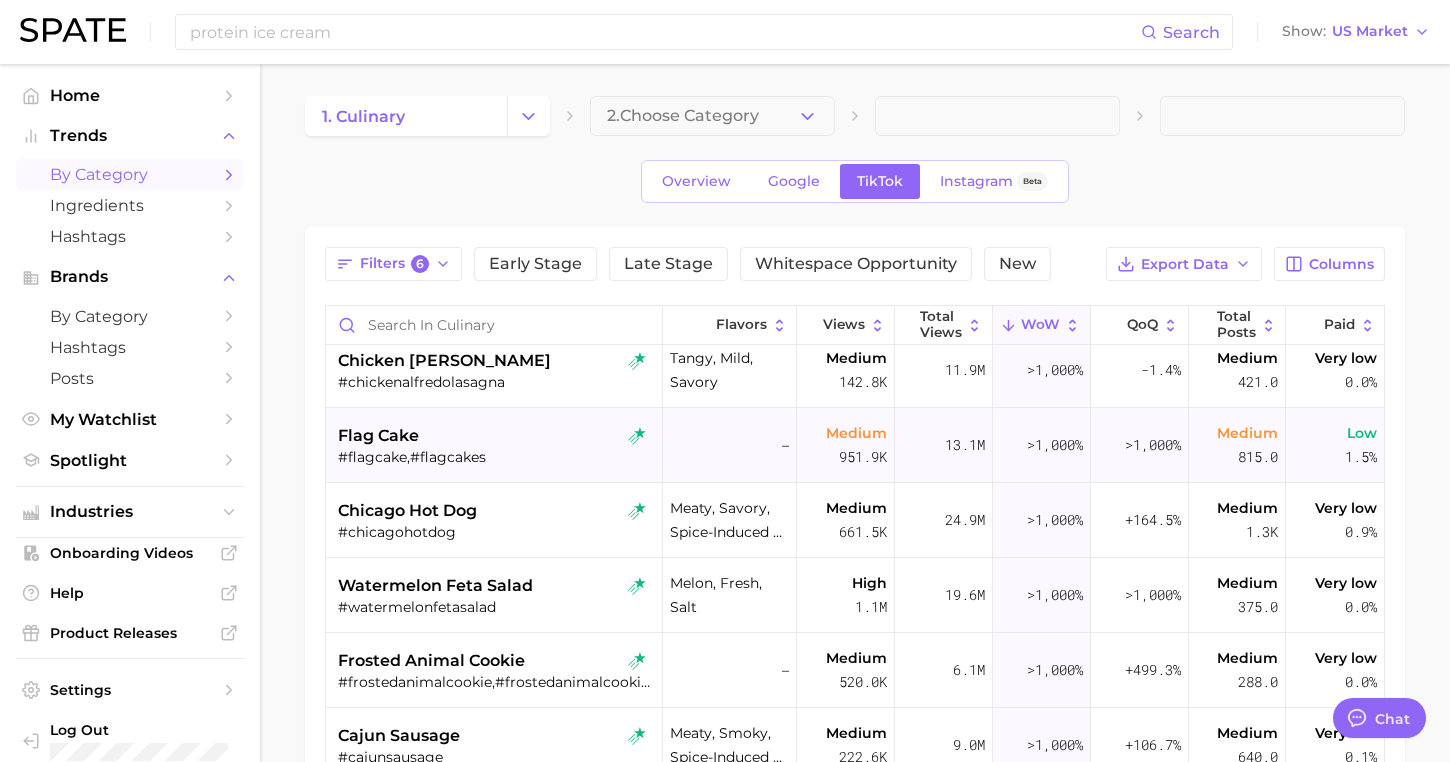 scroll, scrollTop: 314, scrollLeft: 0, axis: vertical 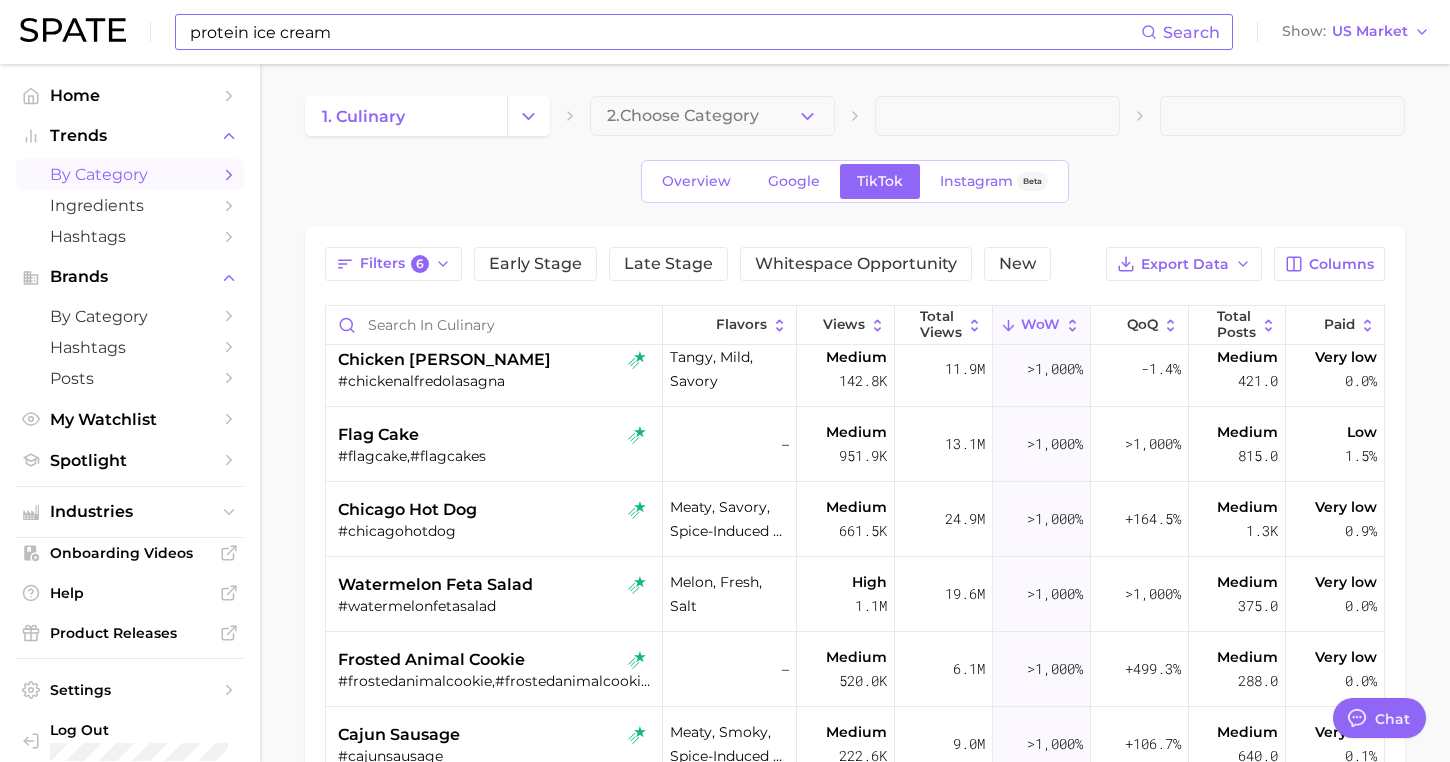 click on "protein ice cream" at bounding box center [664, 32] 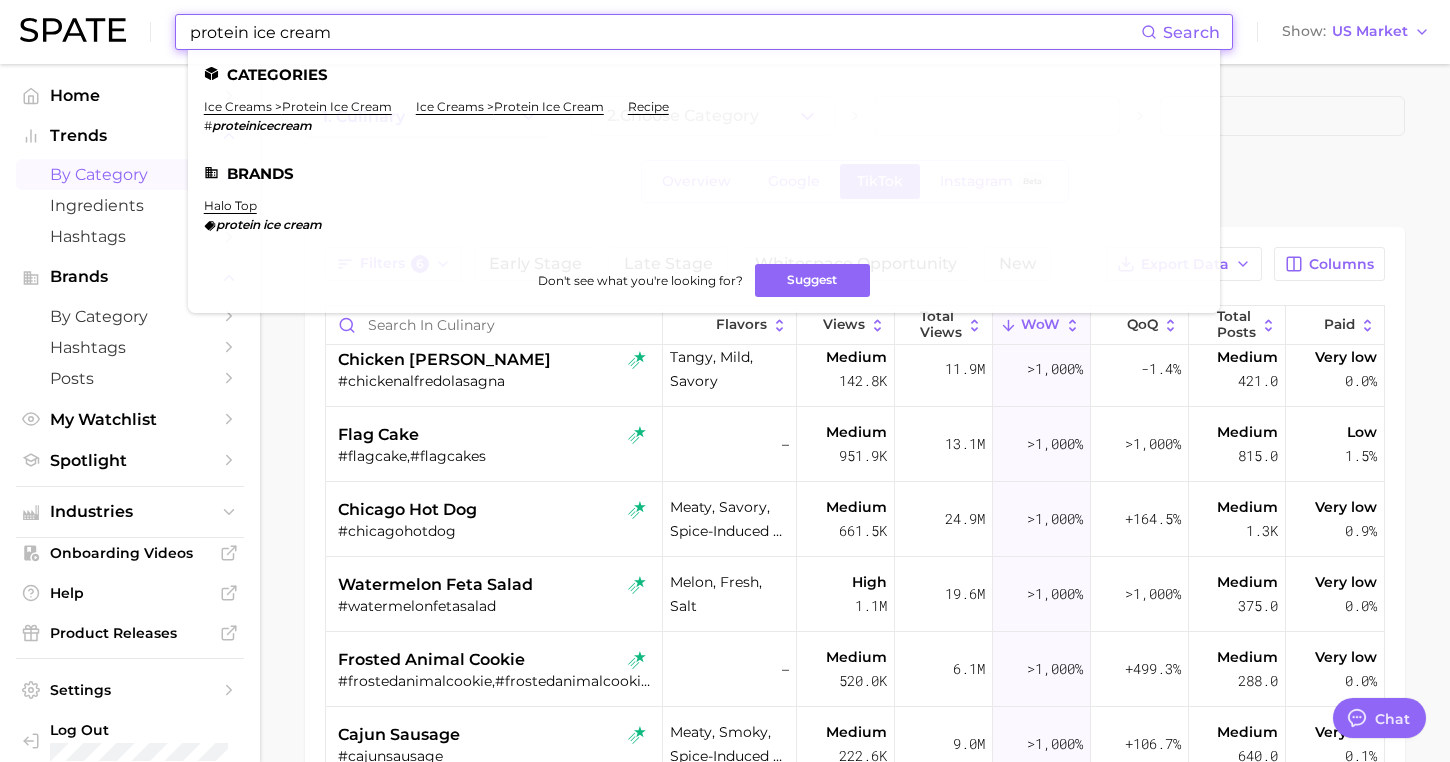 click on "1. culinary 2.  Choose Category Overview Google TikTok Instagram Beta Filters 6 Early Stage Late Stage Whitespace Opportunity New Export Data Columns Flavors Views Total Views WoW QoQ Total Posts Paid pineapple upside down cupcakes #pineappleupsidedowncupcakes,#pineappleupsidedowncupcake fruity tang, tropical, biscuit Medium 190.7k 2.7m >1,000% >1,000% Medium 456.0 Very low 0.0% southern fried chicken #southernfriedchicken crispy, savory, umami High 1.6m 29.8m >1,000% +34.9% High 2.7k Very low 0.4% roasted tomatoes #roastedtomatoes,#roastedtomato umami, caramelized, tangy Medium 899.8k 42.2m >1,000% +108.8% Medium 1.3k Very low 0.0% bacon butty #baconbutty earthy, smoky, savory Medium 174.9k 7.8m >1,000% +34.7% Medium 447.0 Very low 0.0% chicken [PERSON_NAME] #chickenalfredolasagna tangy, mild, savory Medium 142.8k 11.9m >1,000% -1.4% Medium 421.0 Very low 0.0% flag cake #flagcake,#flagcakes – Medium 951.9k 13.1m >1,000% >1,000% Medium 815.0 Low 1.5% chicago hot dog #chicagohotdog Medium 661.5k 24.9m 1.3k" at bounding box center (855, 625) 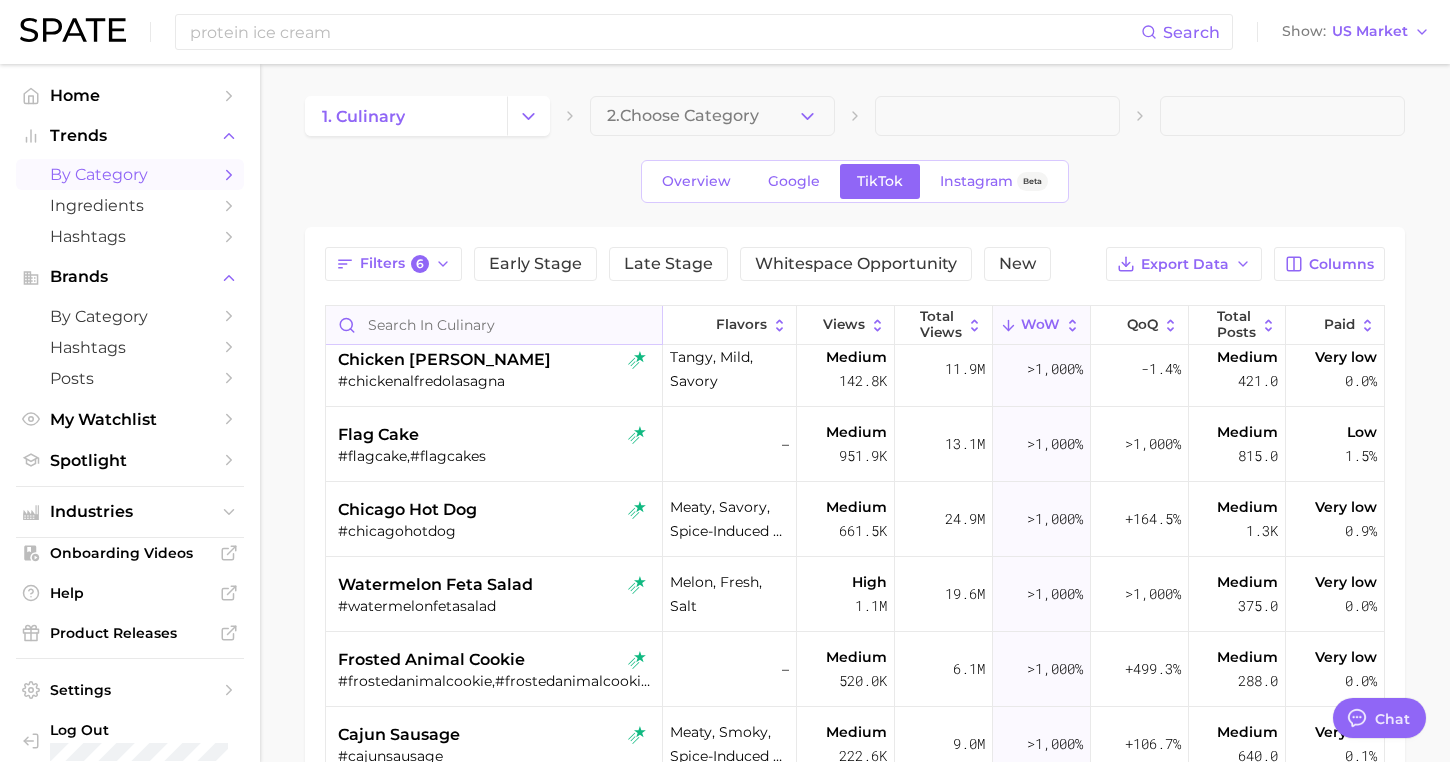 click at bounding box center [494, 325] 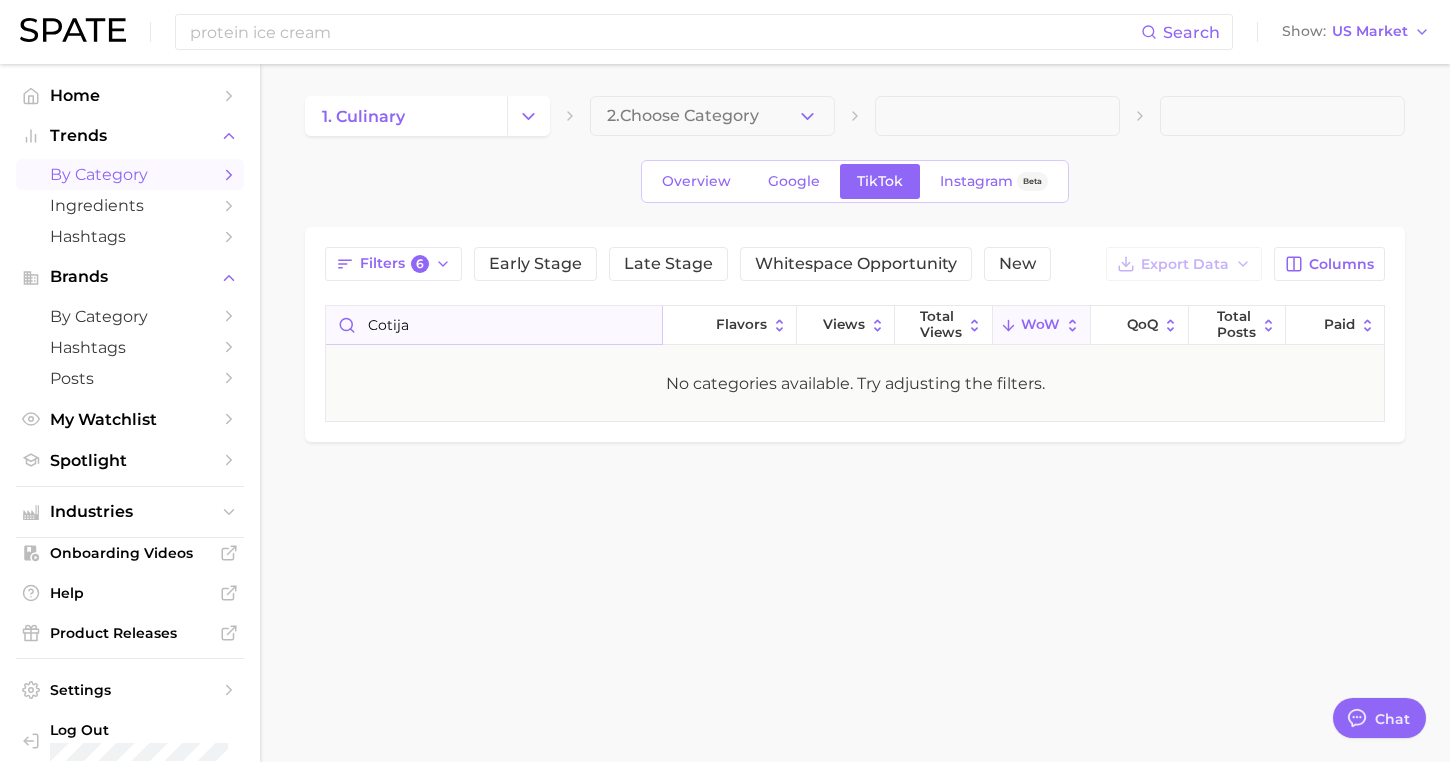 scroll, scrollTop: 0, scrollLeft: 0, axis: both 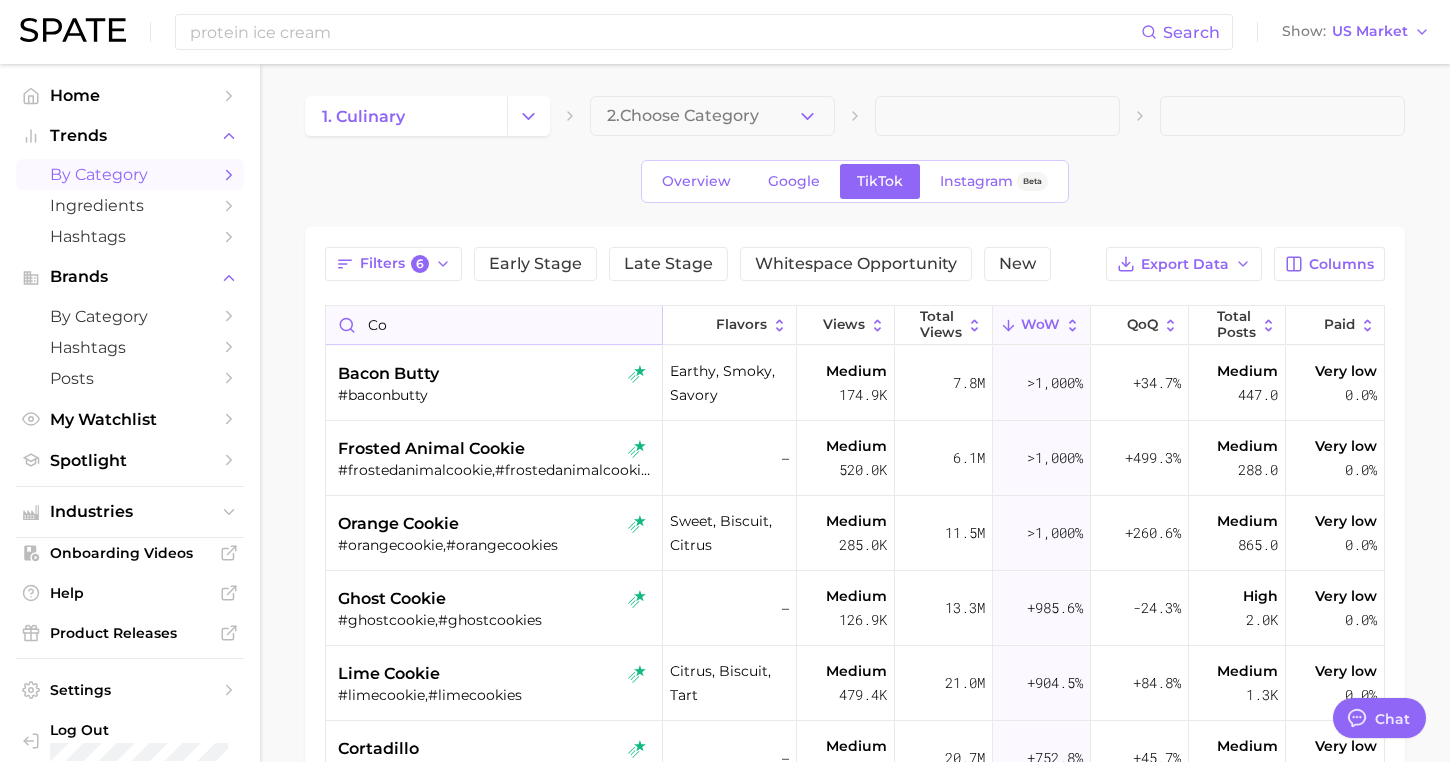 type on "C" 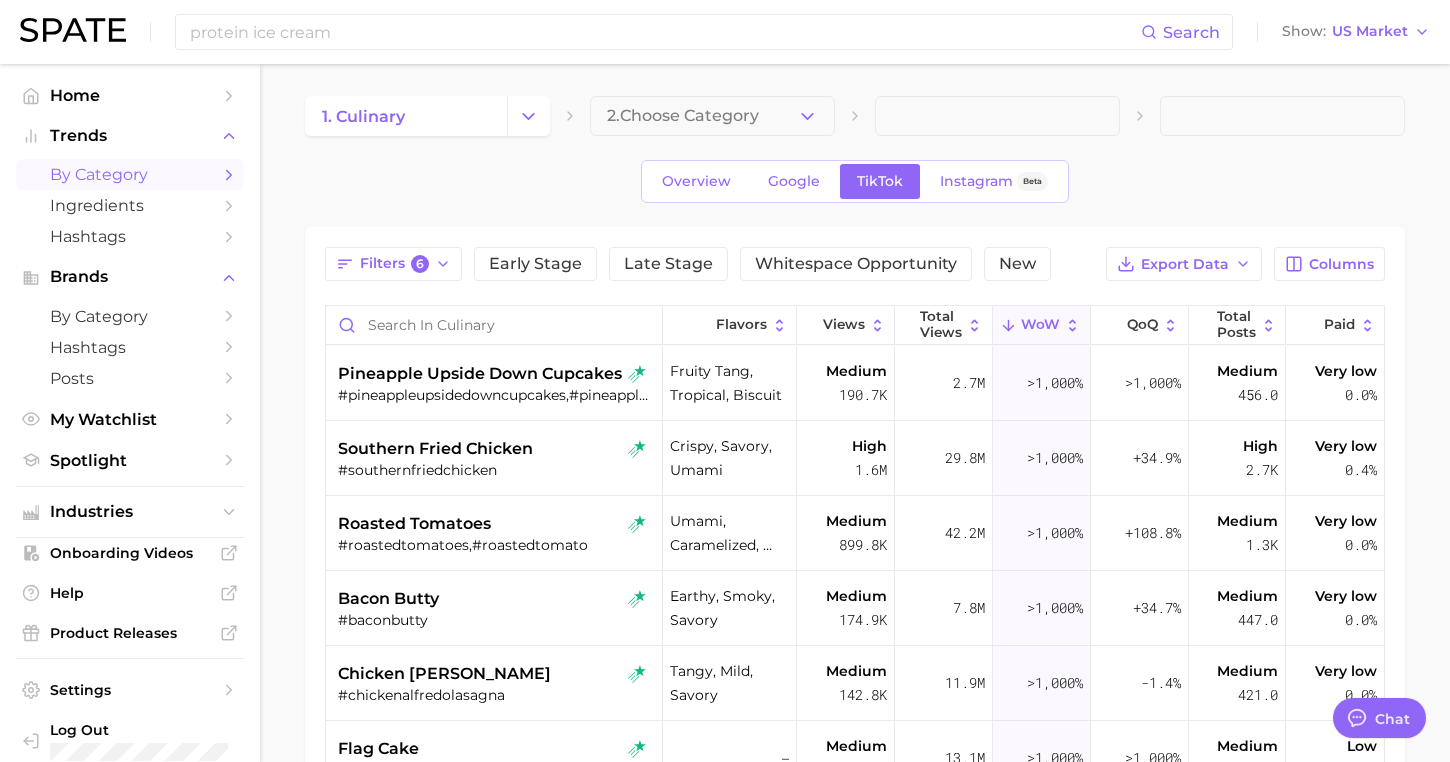 click on "Filters 6 Early Stage Late Stage Whitespace Opportunity New Export Data Columns Flavors Views Total Views WoW QoQ Total Posts Paid pineapple upside down cupcakes #pineappleupsidedowncupcakes,#pineappleupsidedowncupcake fruity tang, tropical, biscuit Medium 190.7k 2.7m >1,000% >1,000% Medium 456.0 Very low 0.0% southern fried chicken #southernfriedchicken crispy, savory, umami High 1.6m 29.8m >1,000% +34.9% High 2.7k Very low 0.4% roasted tomatoes #roastedtomatoes,#roastedtomato umami, caramelized, tangy Medium 899.8k 42.2m >1,000% +108.8% Medium 1.3k Very low 0.0% bacon butty #baconbutty earthy, smoky, savory Medium 174.9k 7.8m >1,000% +34.7% Medium 447.0 Very low 0.0% chicken [PERSON_NAME] #chickenalfredolasagna tangy, mild, savory Medium 142.8k 11.9m >1,000% -1.4% Medium 421.0 Very low 0.0% flag cake #flagcake,#flagcakes – Medium 951.9k 13.1m >1,000% >1,000% Medium 815.0 Low 1.5% chicago hot dog #chicagohotdog meaty, savory, spice-induced pungency Medium 661.5k 24.9m >1,000% +164.5% Medium 1.3k Very low" at bounding box center [855, 657] 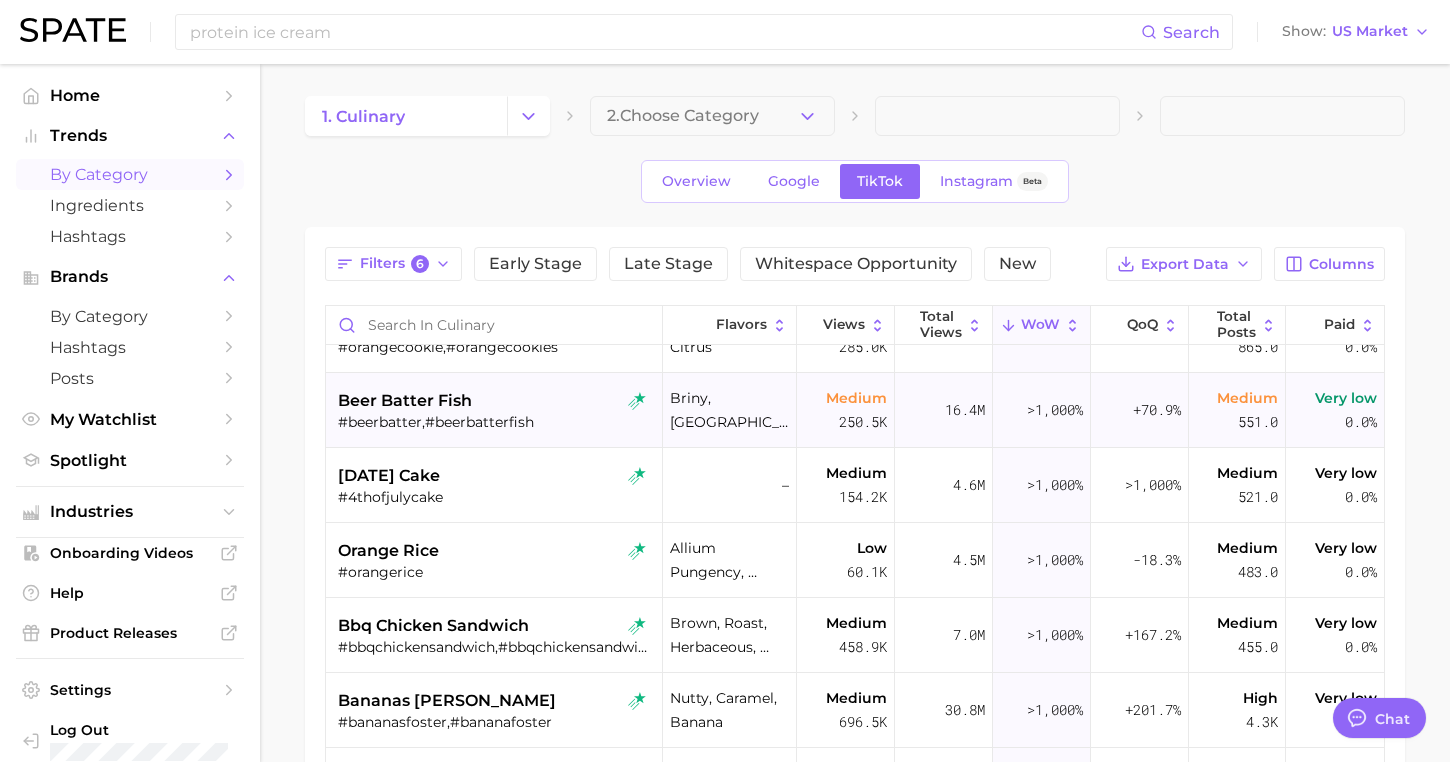 scroll, scrollTop: 882, scrollLeft: 0, axis: vertical 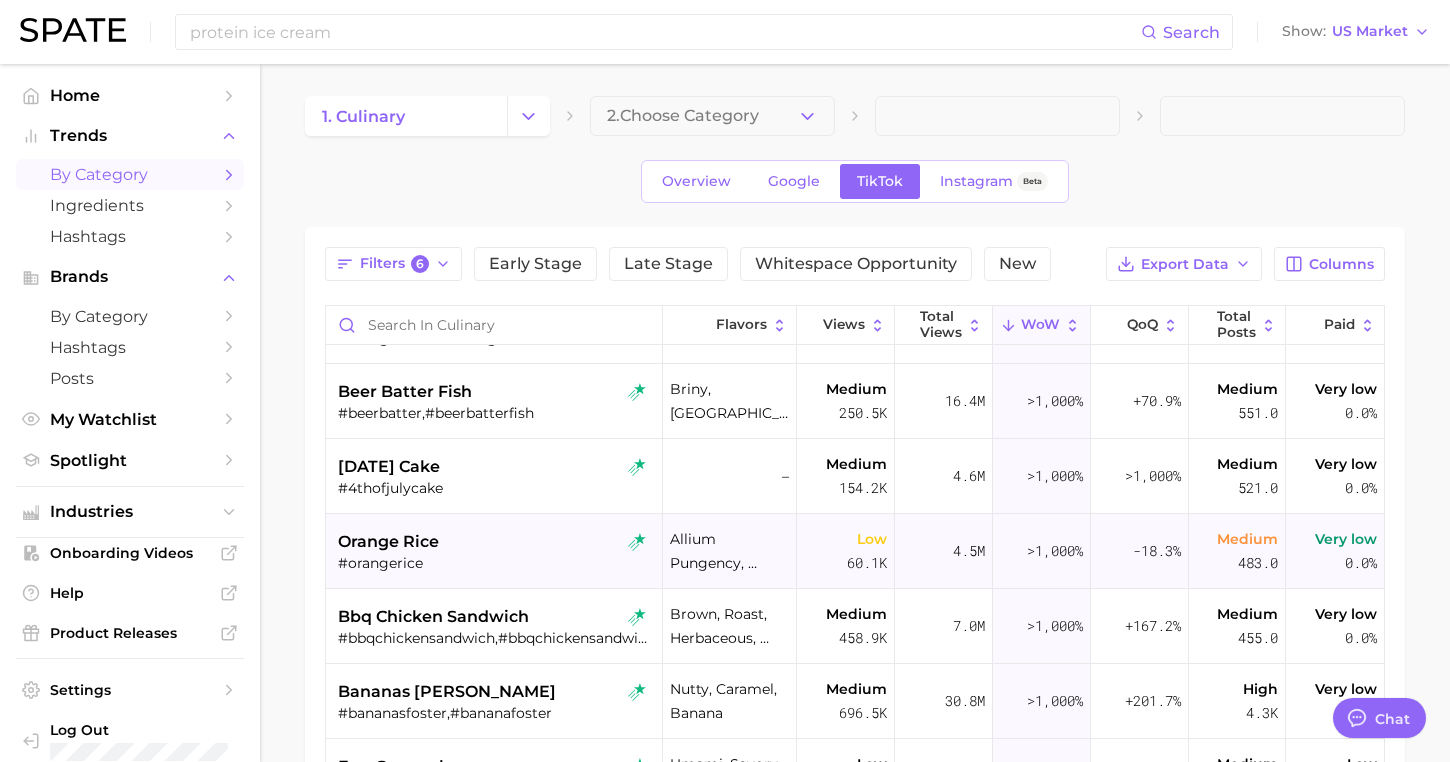 click on "#orangerice" at bounding box center [496, 563] 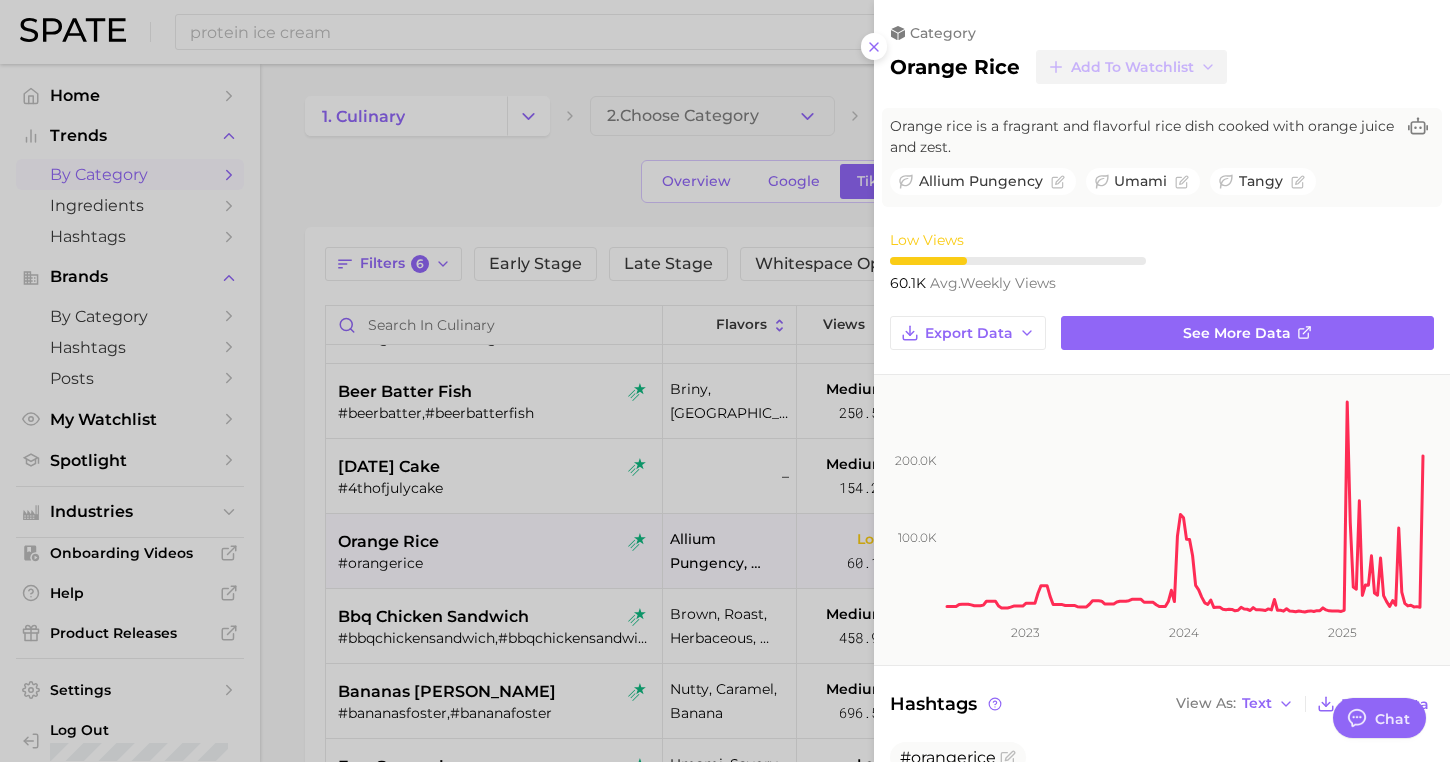 scroll, scrollTop: 0, scrollLeft: 0, axis: both 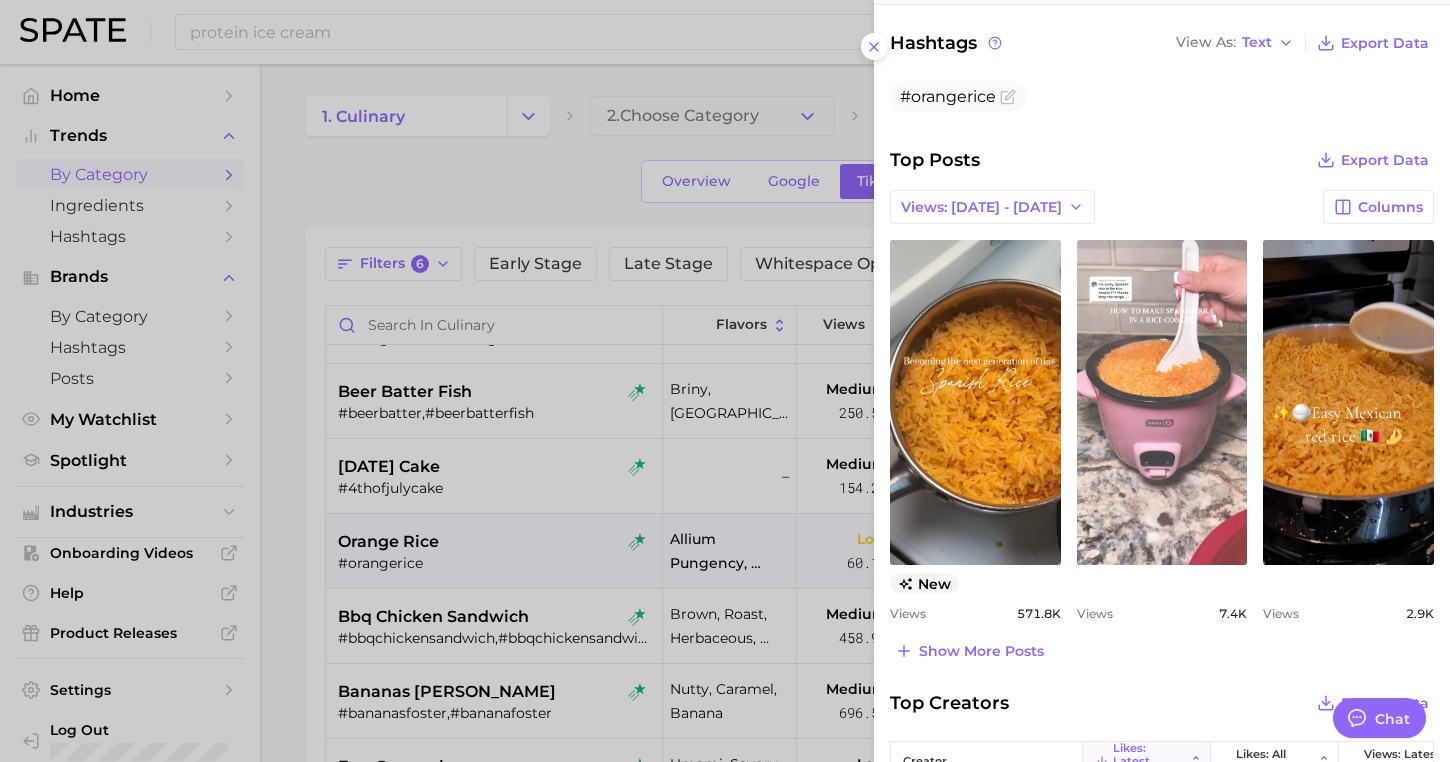 click on "view post on TikTok" at bounding box center (1162, 402) 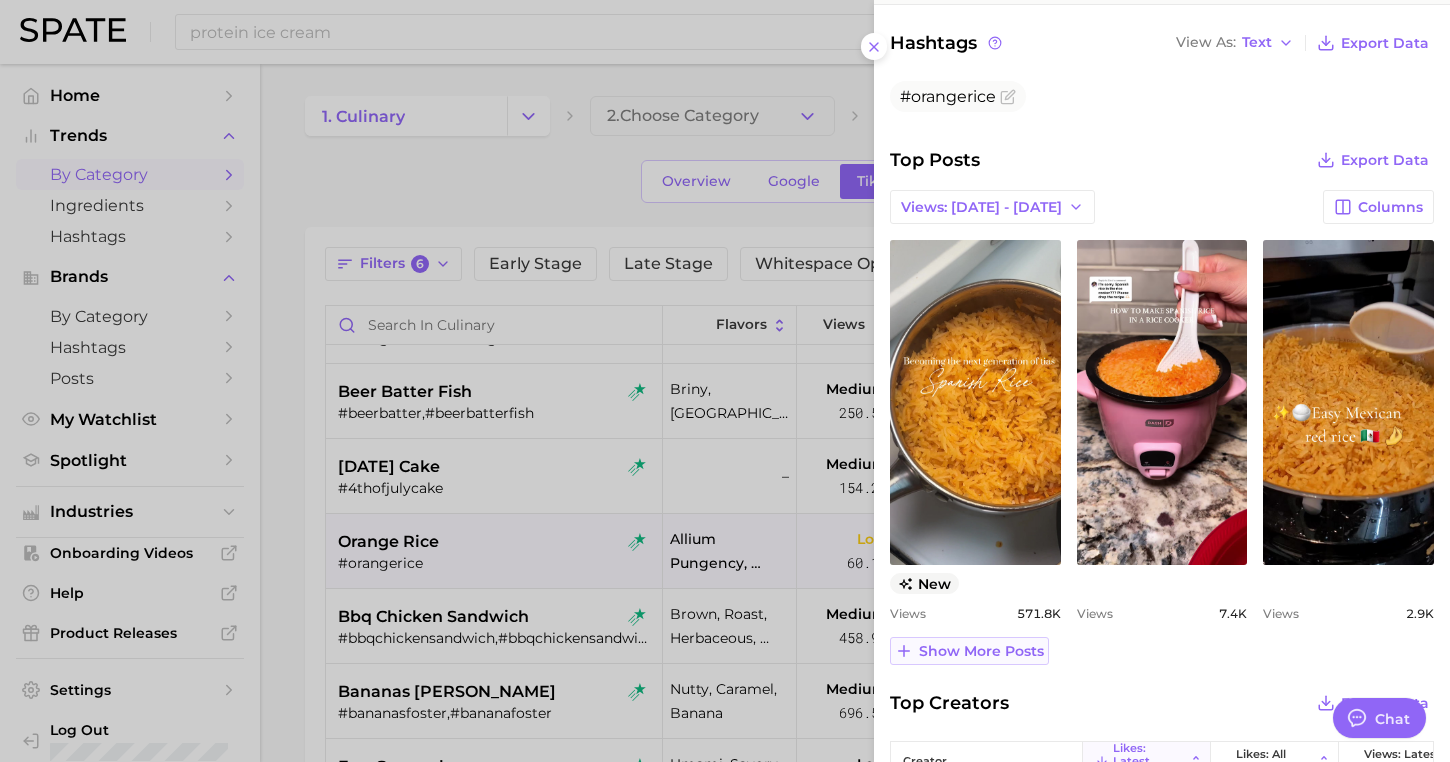 click on "Show more posts" at bounding box center (981, 651) 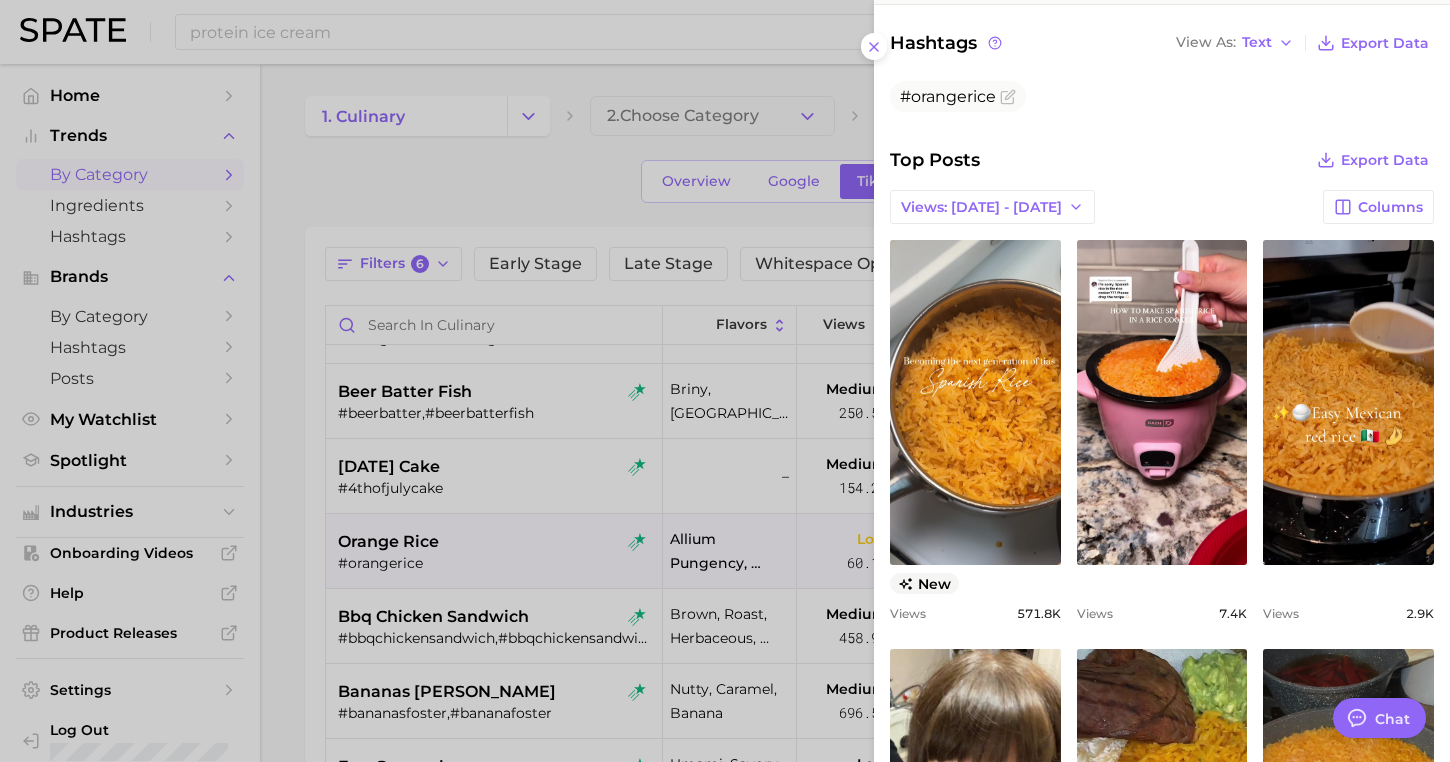 scroll, scrollTop: 0, scrollLeft: 0, axis: both 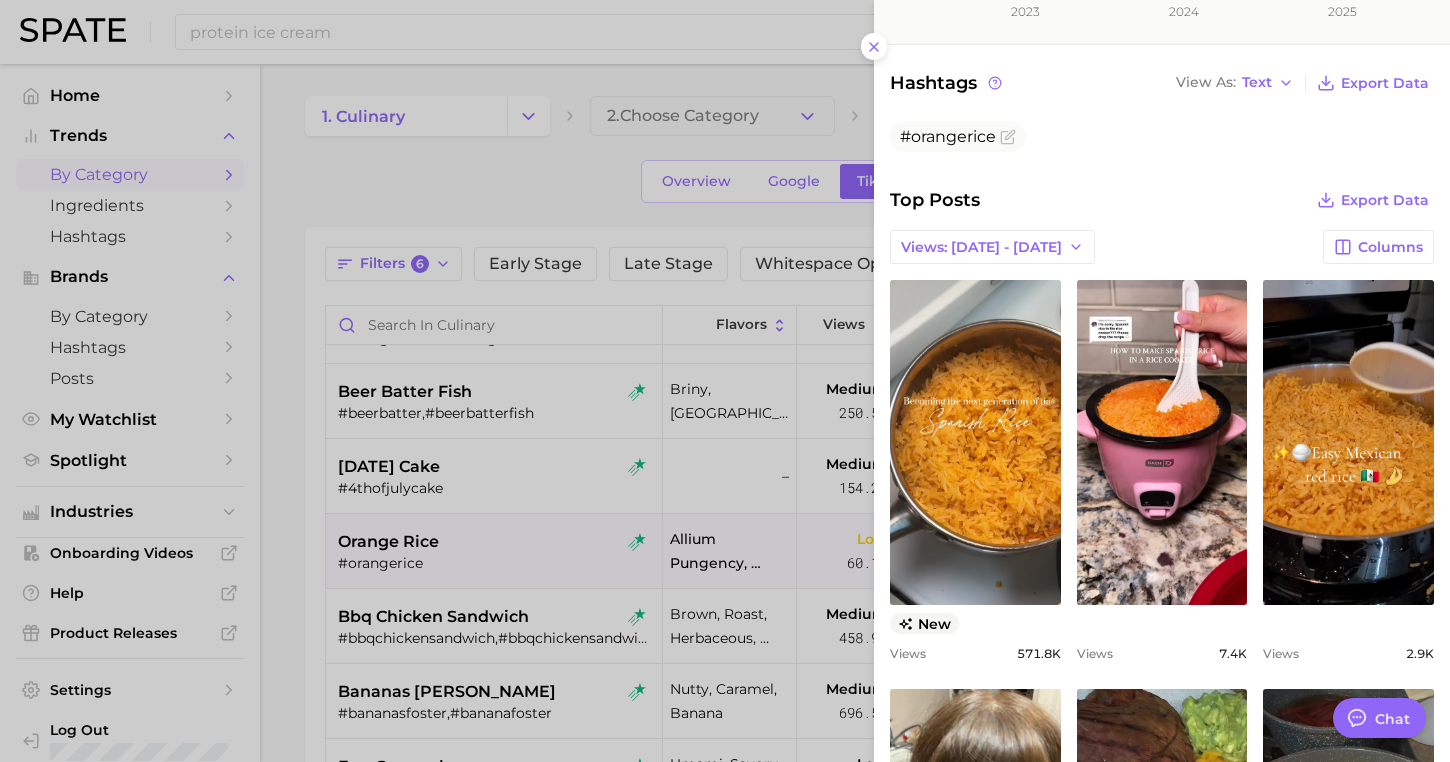 click at bounding box center [725, 381] 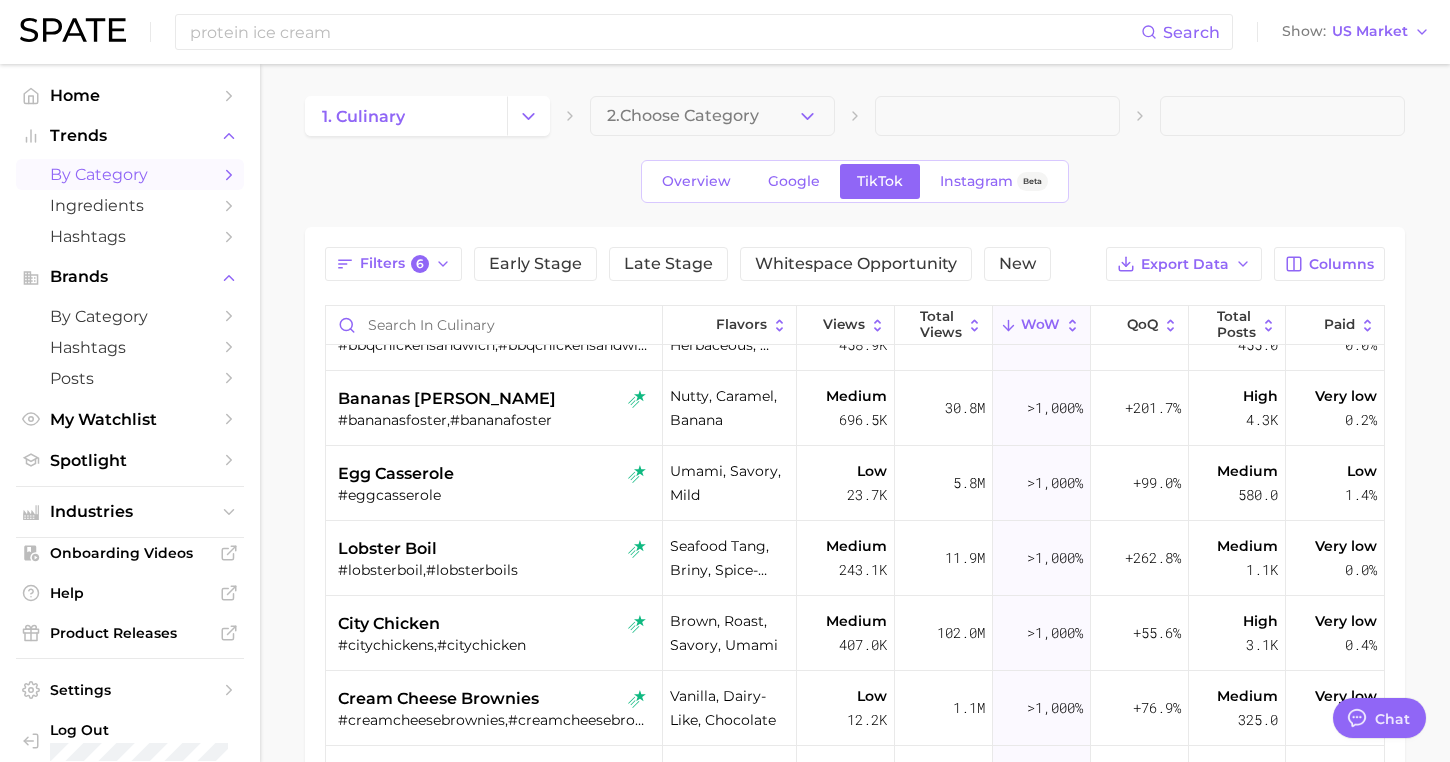scroll, scrollTop: 1189, scrollLeft: 0, axis: vertical 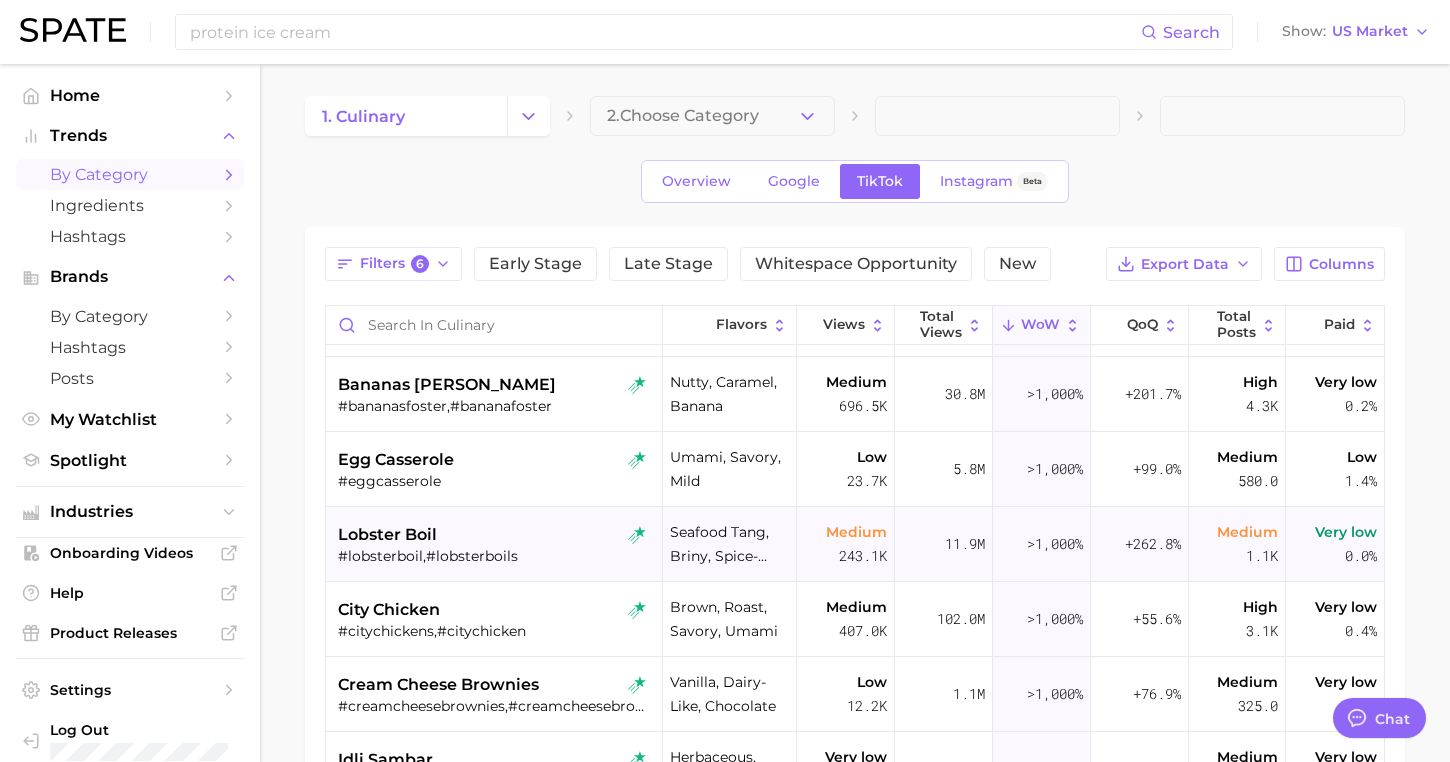 click on "lobster boil" at bounding box center (496, 535) 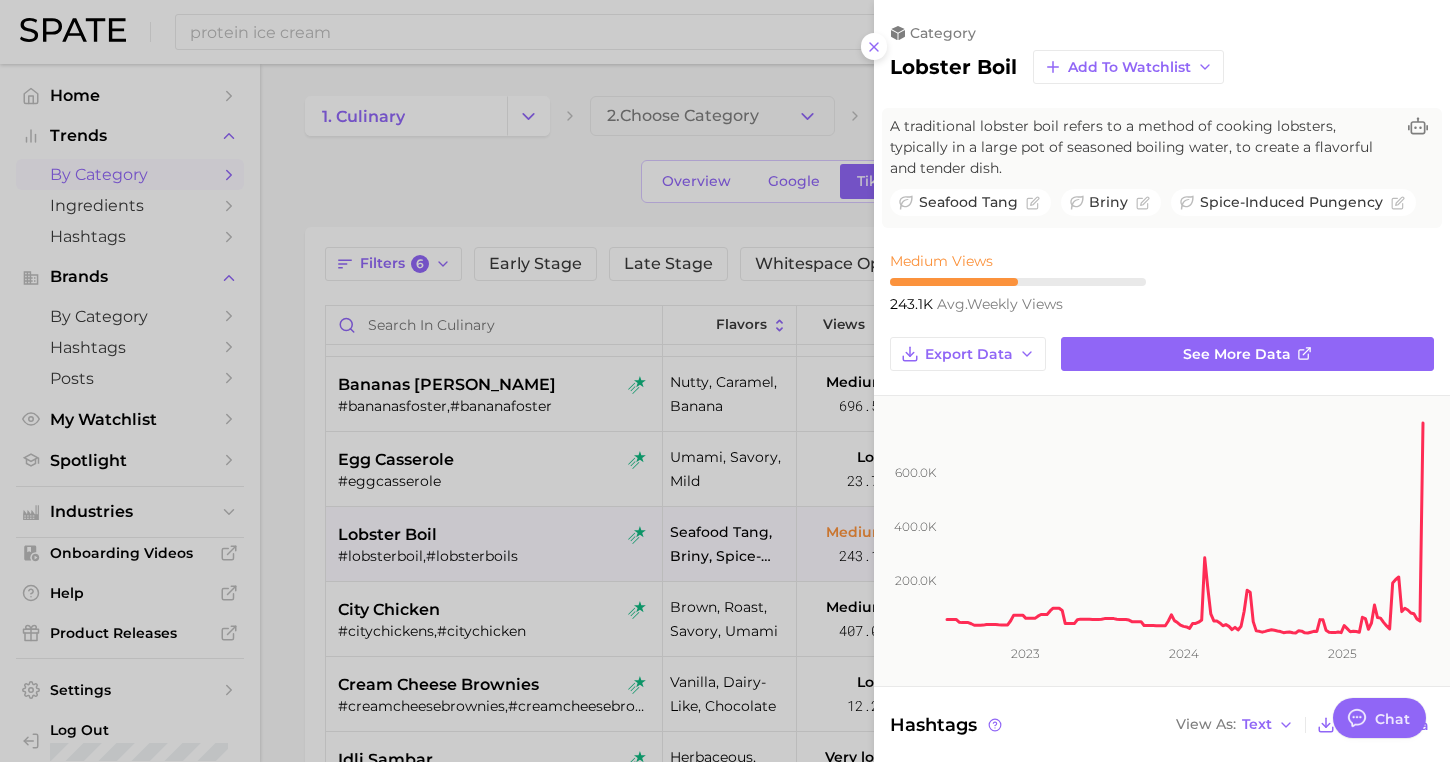 scroll, scrollTop: 0, scrollLeft: 0, axis: both 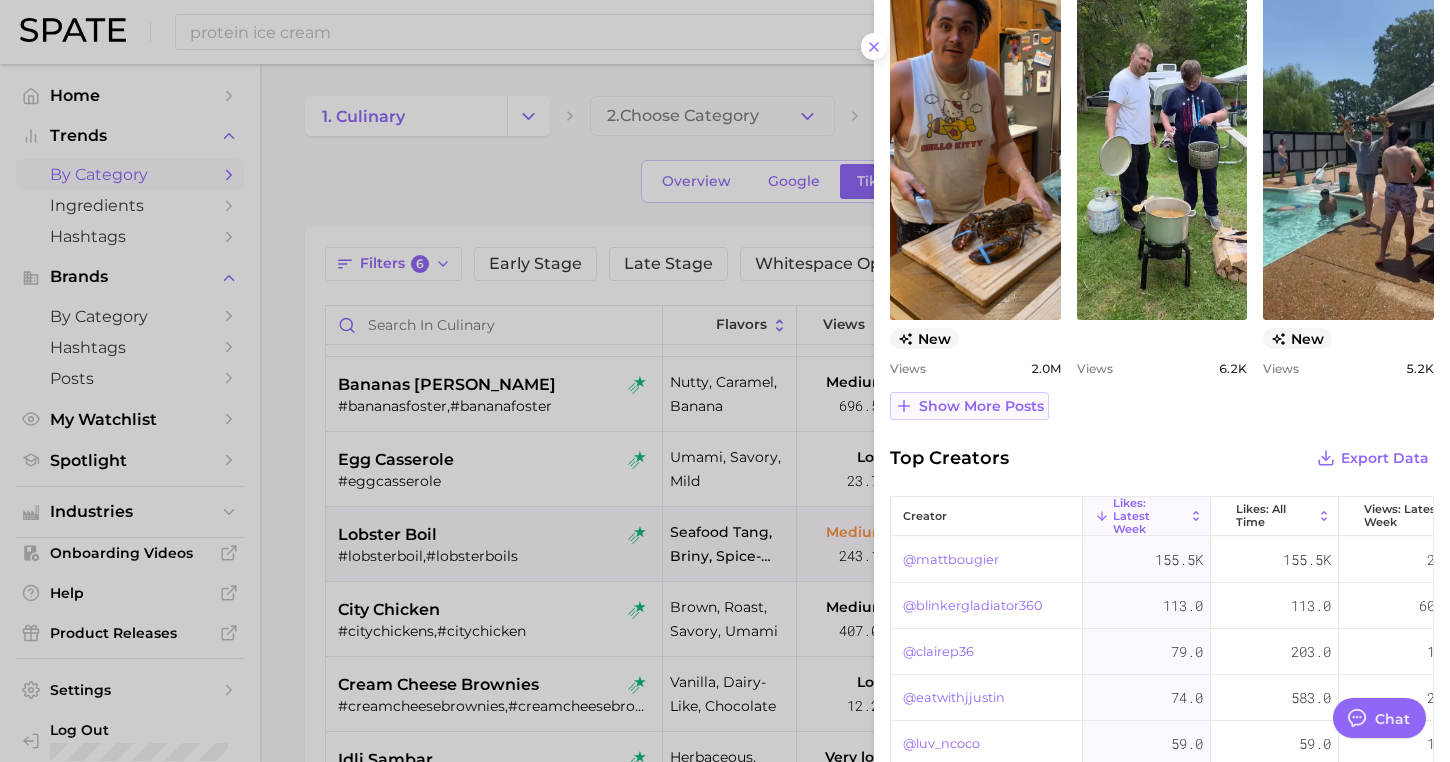 click on "Show more posts" at bounding box center [981, 406] 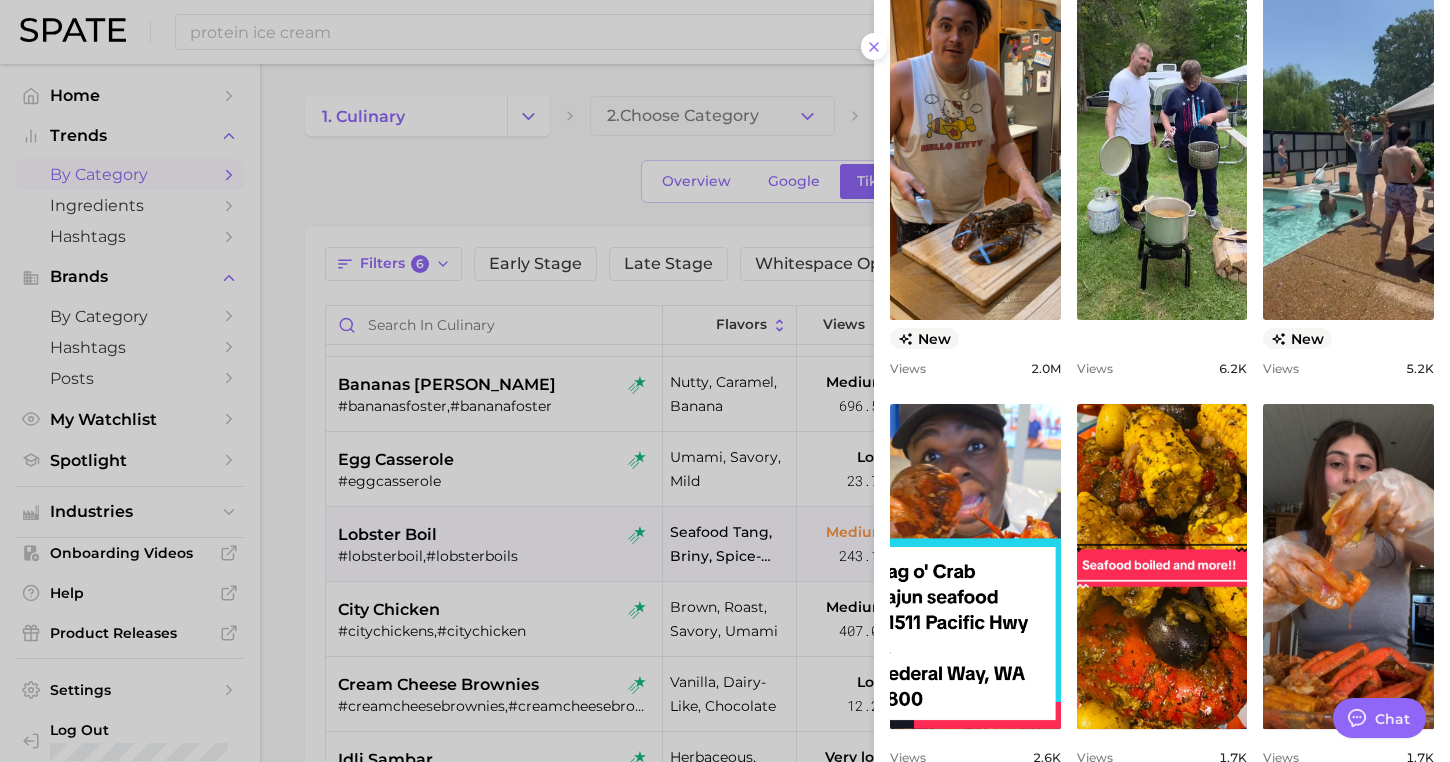 scroll, scrollTop: 0, scrollLeft: 0, axis: both 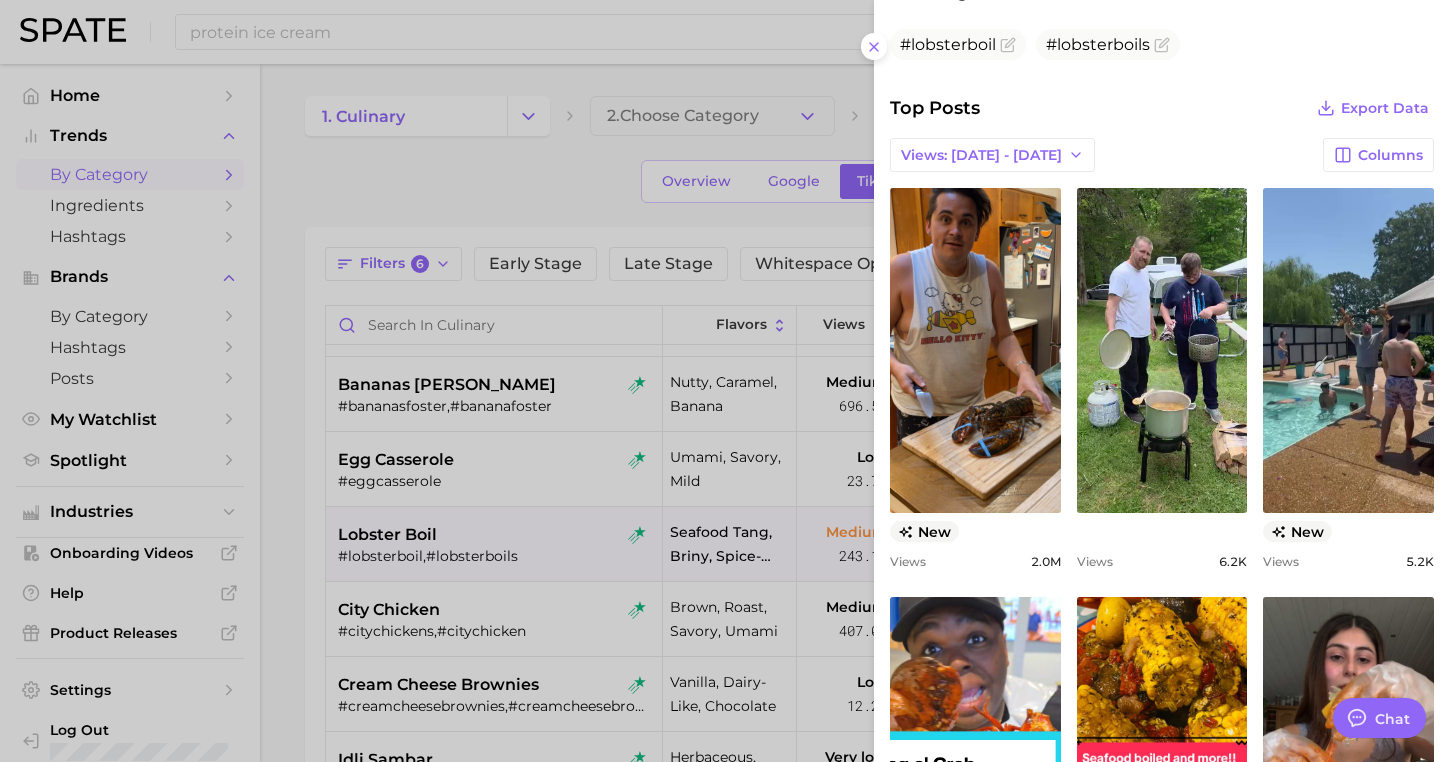 click at bounding box center [725, 381] 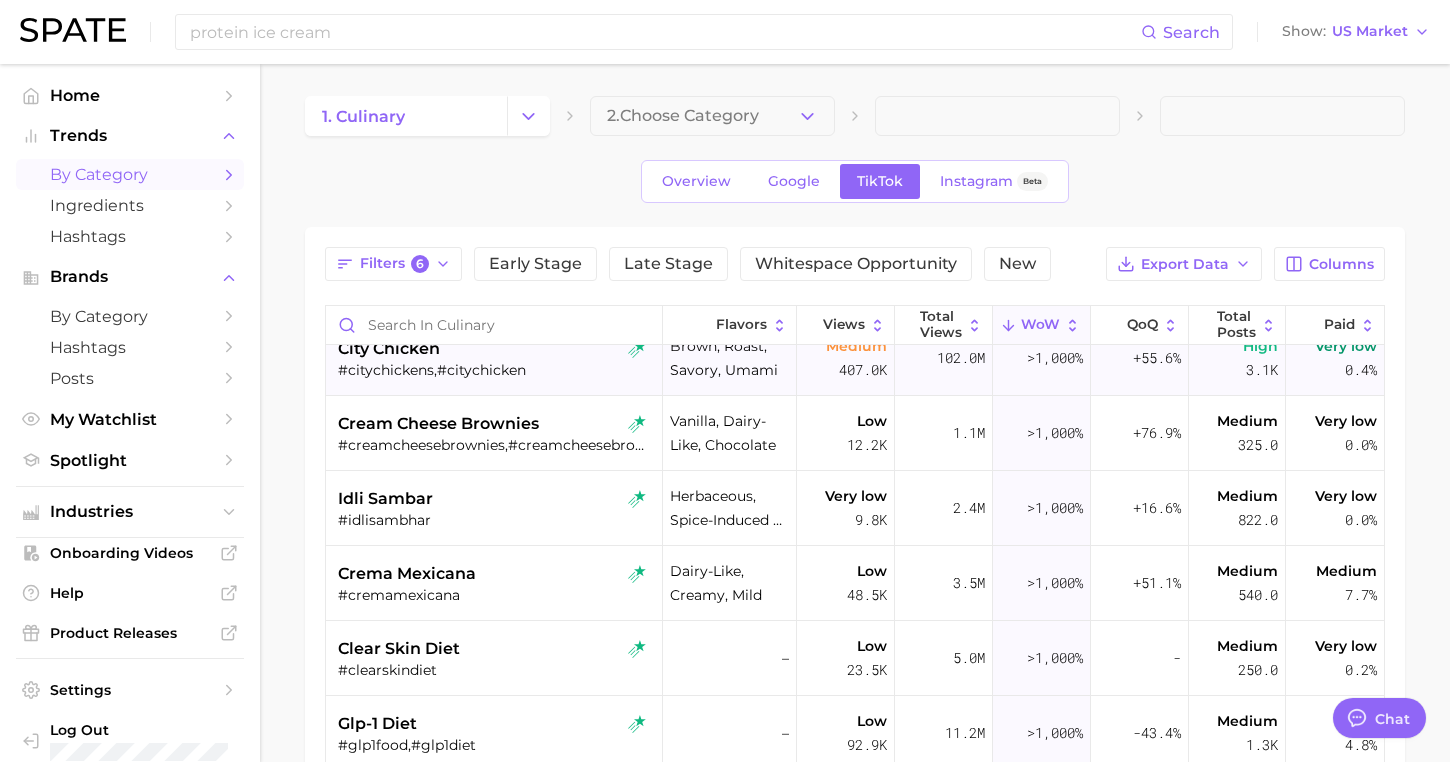 scroll, scrollTop: 1464, scrollLeft: 0, axis: vertical 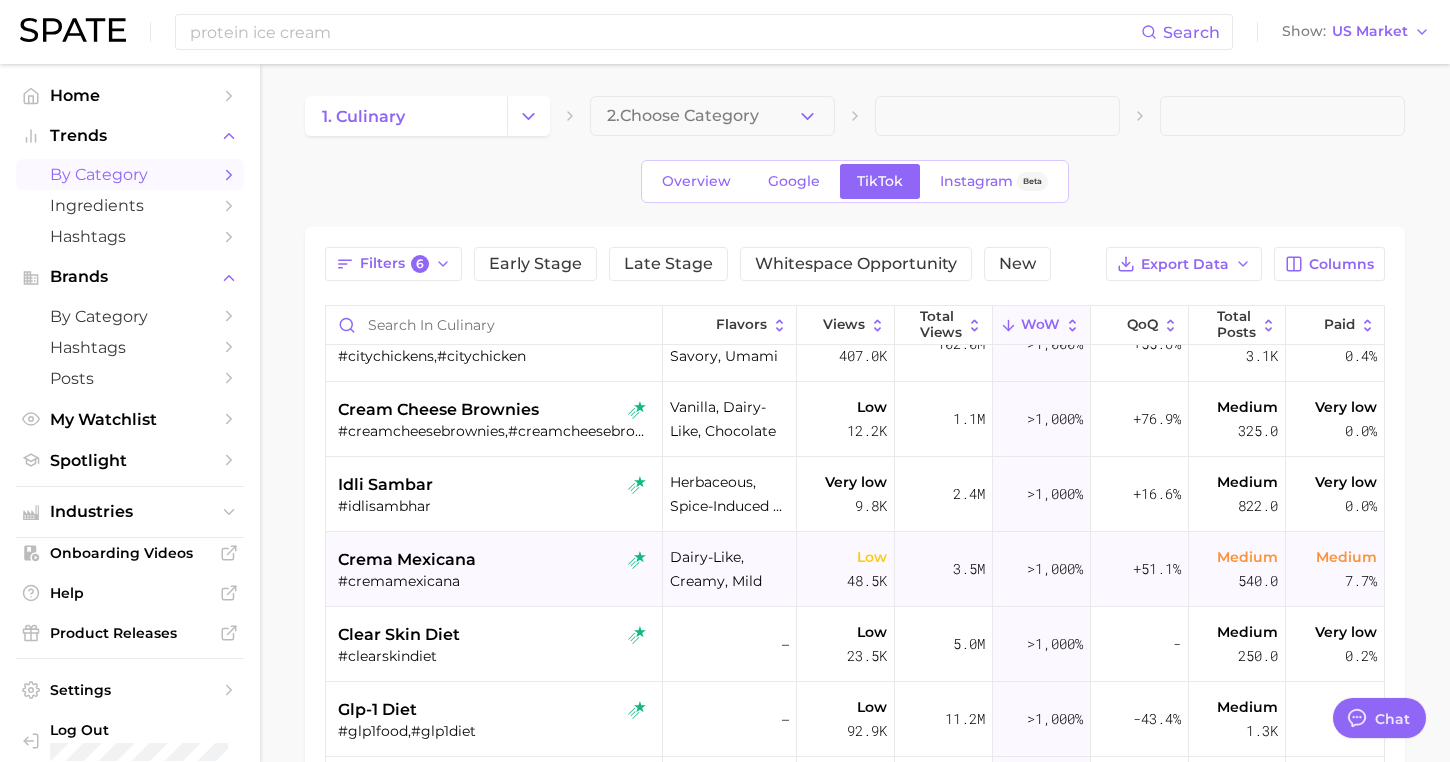 click on "crema mexicana" at bounding box center [496, 560] 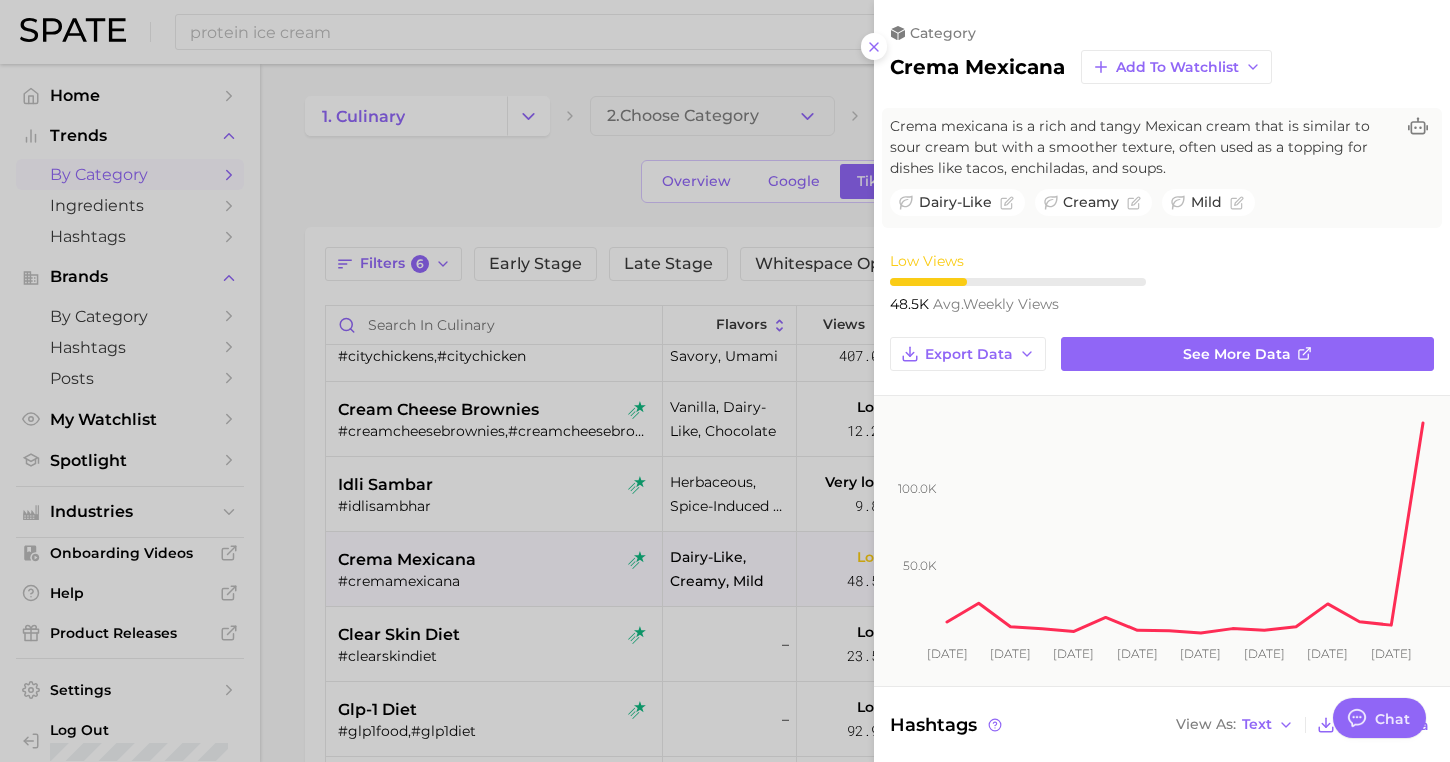 scroll, scrollTop: 0, scrollLeft: 0, axis: both 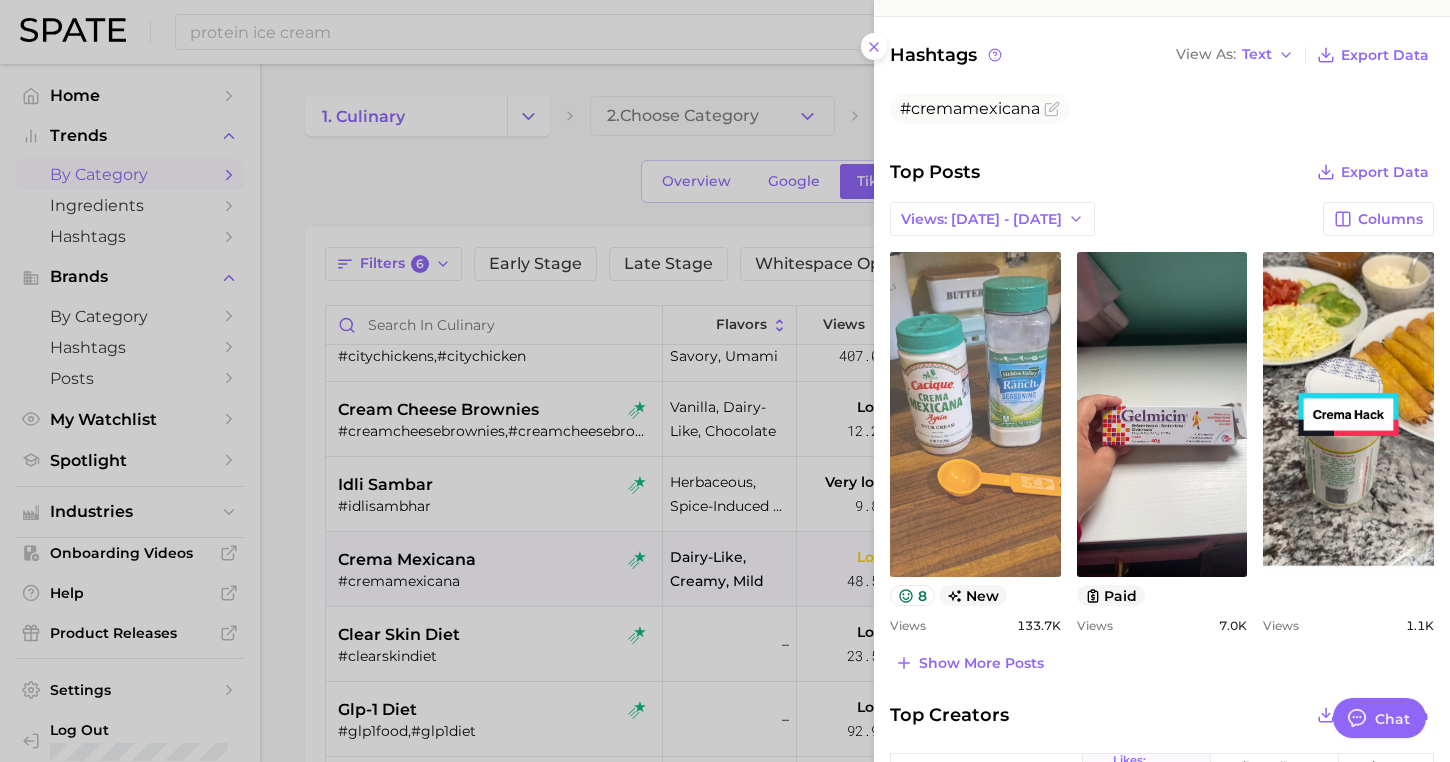 click on "view post on TikTok" at bounding box center [975, 414] 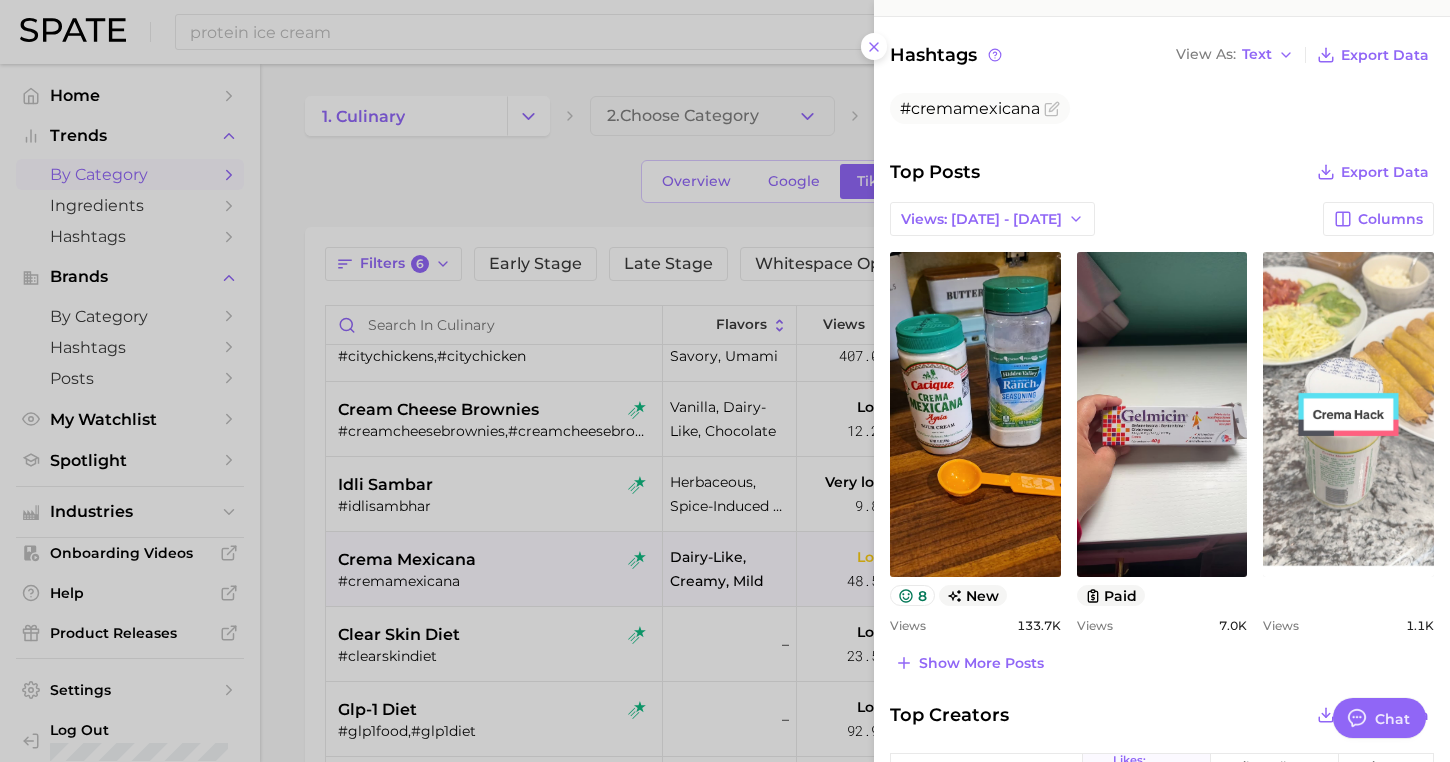 click on "view post on TikTok" at bounding box center (1348, 414) 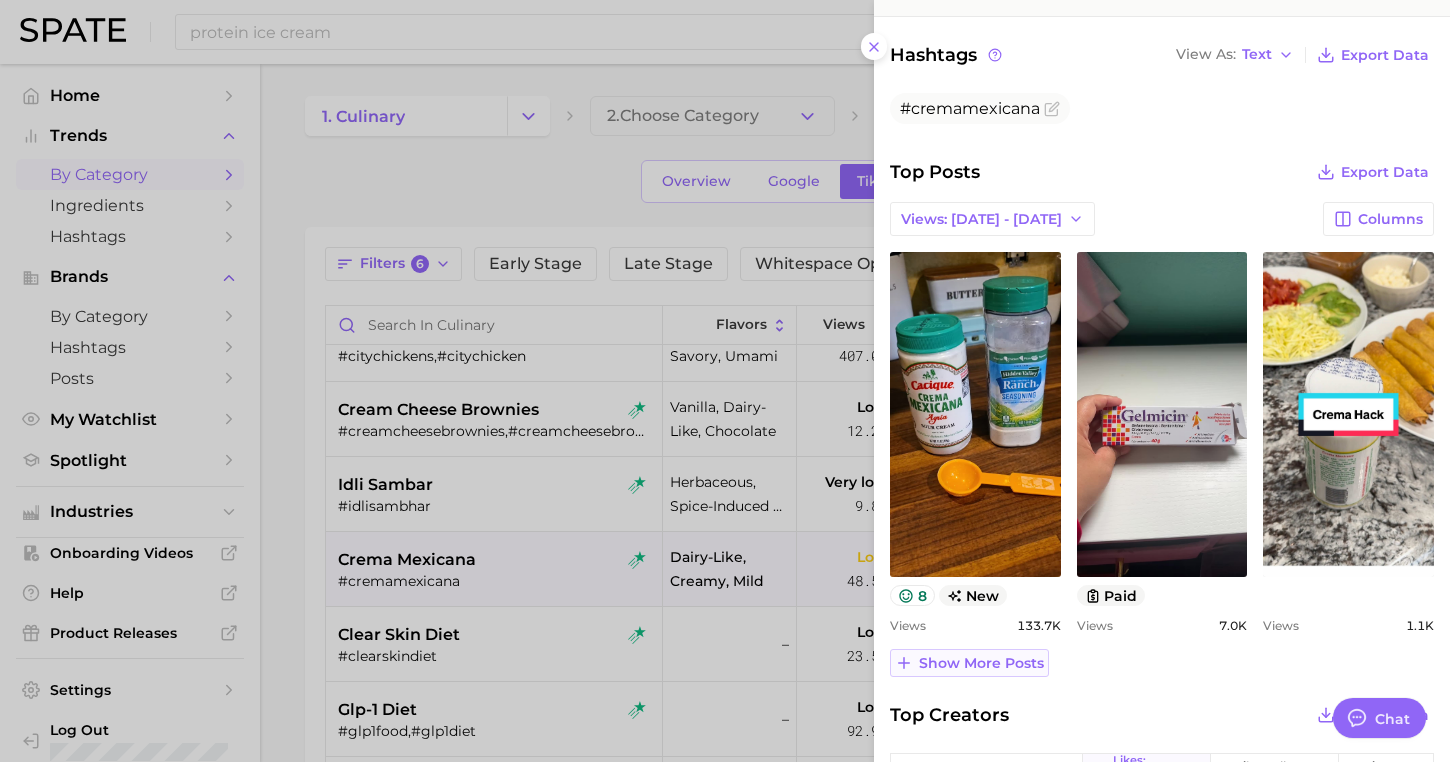 click on "Show more posts" at bounding box center (981, 663) 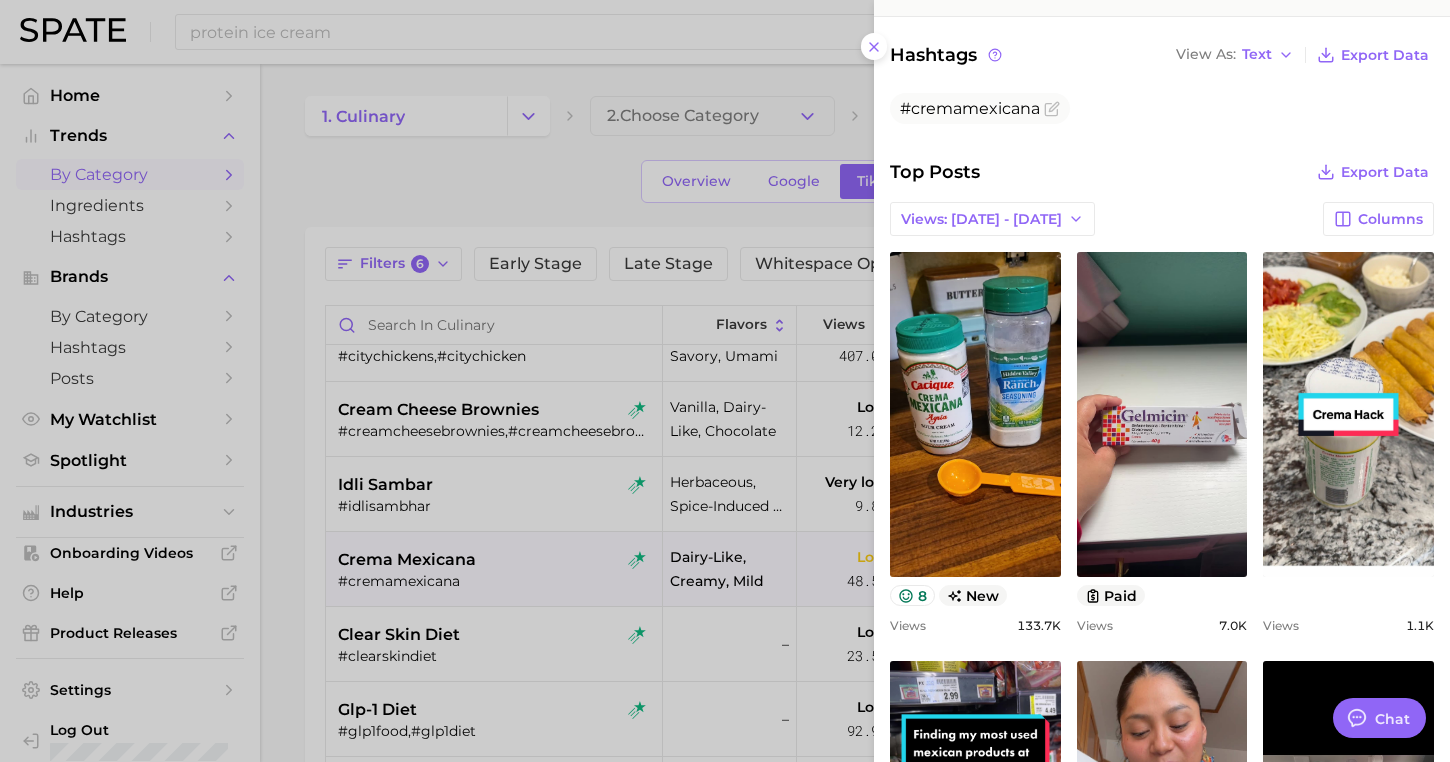 scroll, scrollTop: 0, scrollLeft: 0, axis: both 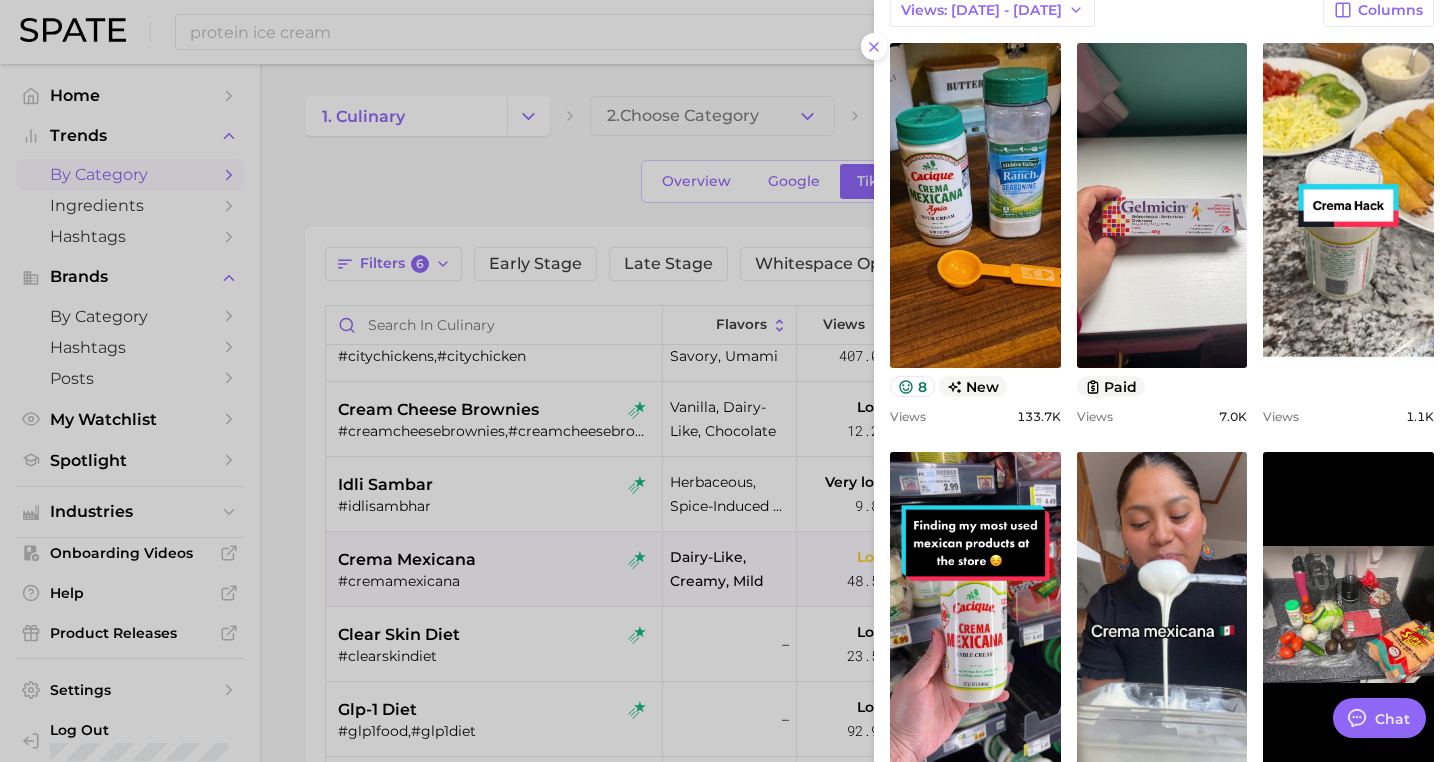 click at bounding box center [725, 381] 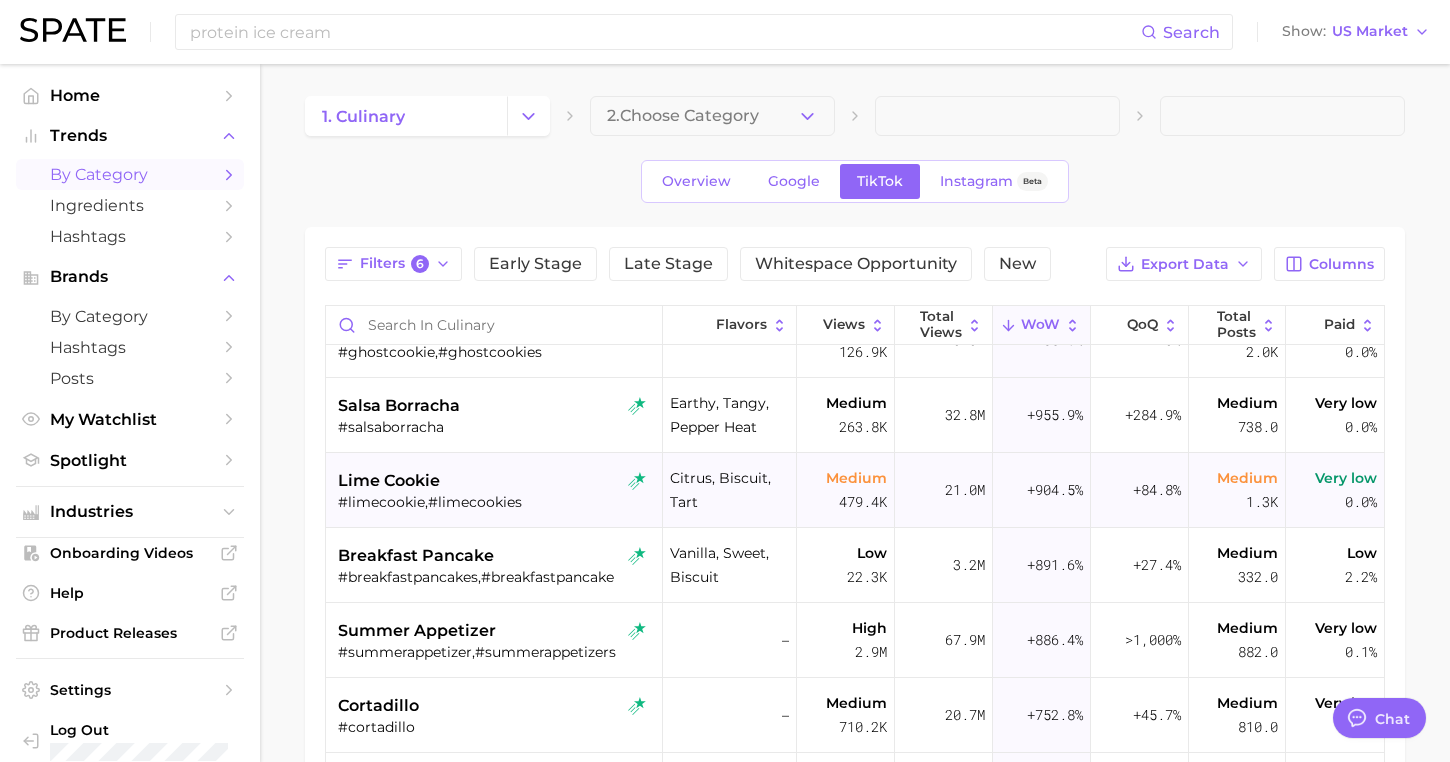 scroll, scrollTop: 1943, scrollLeft: 0, axis: vertical 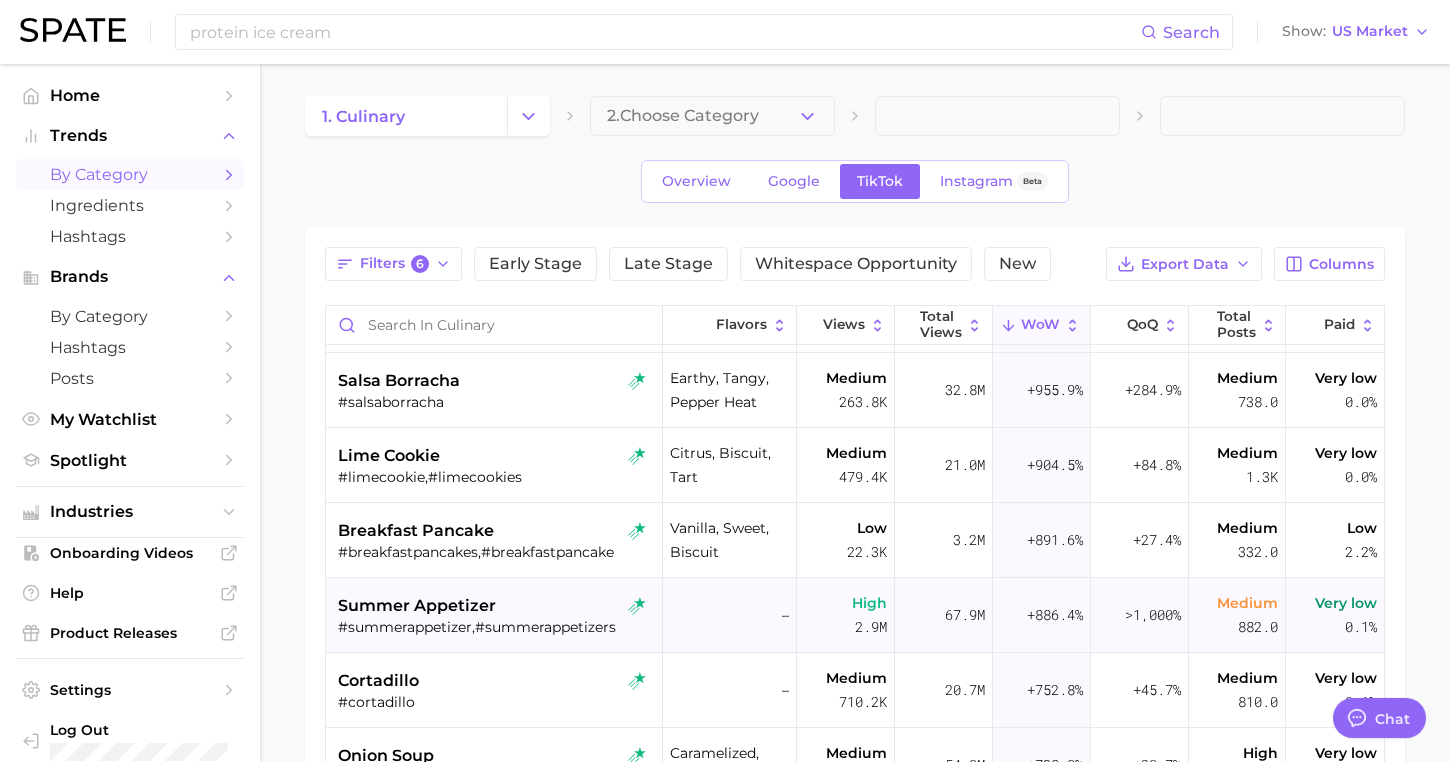 click on "summer appetizer #summerappetizer,#summerappetizers" at bounding box center (496, 615) 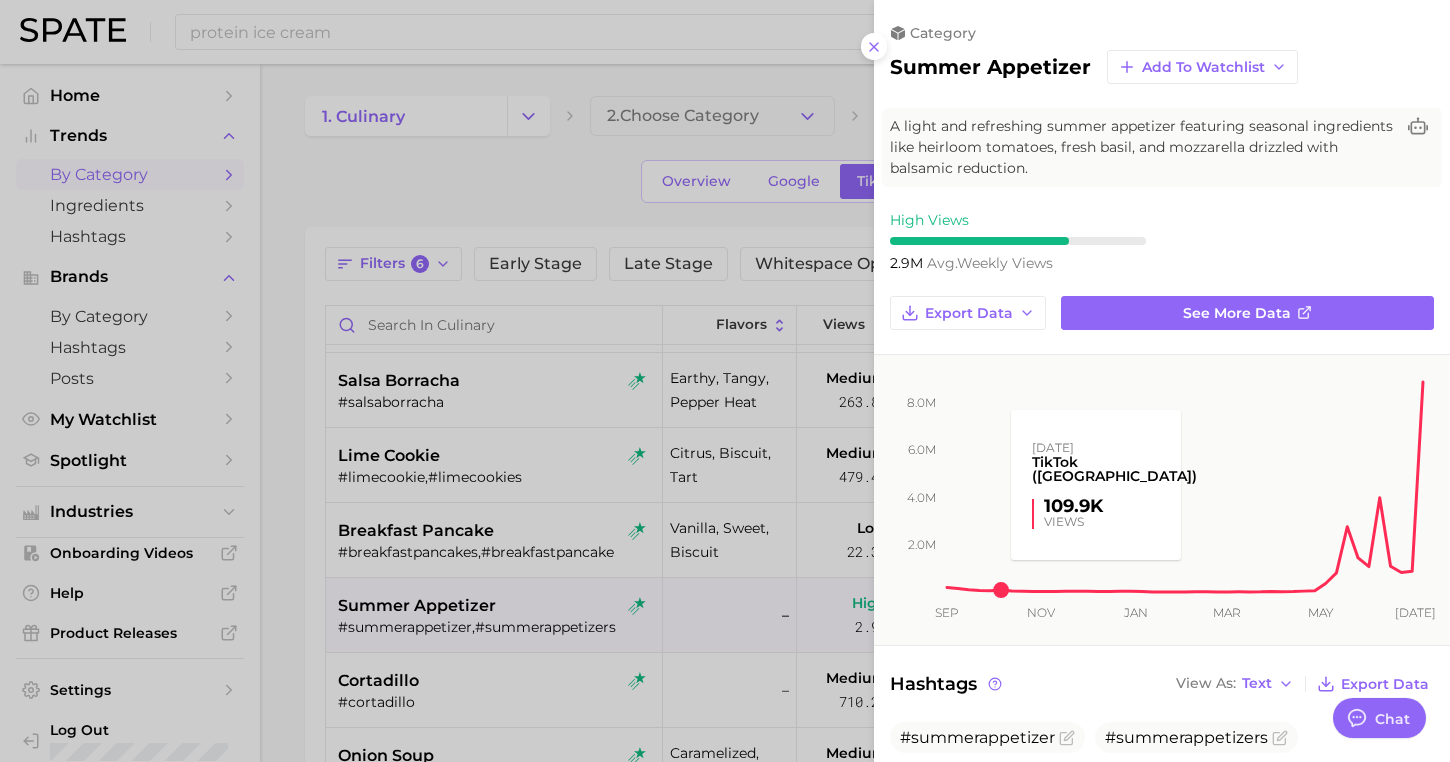 scroll, scrollTop: 0, scrollLeft: 0, axis: both 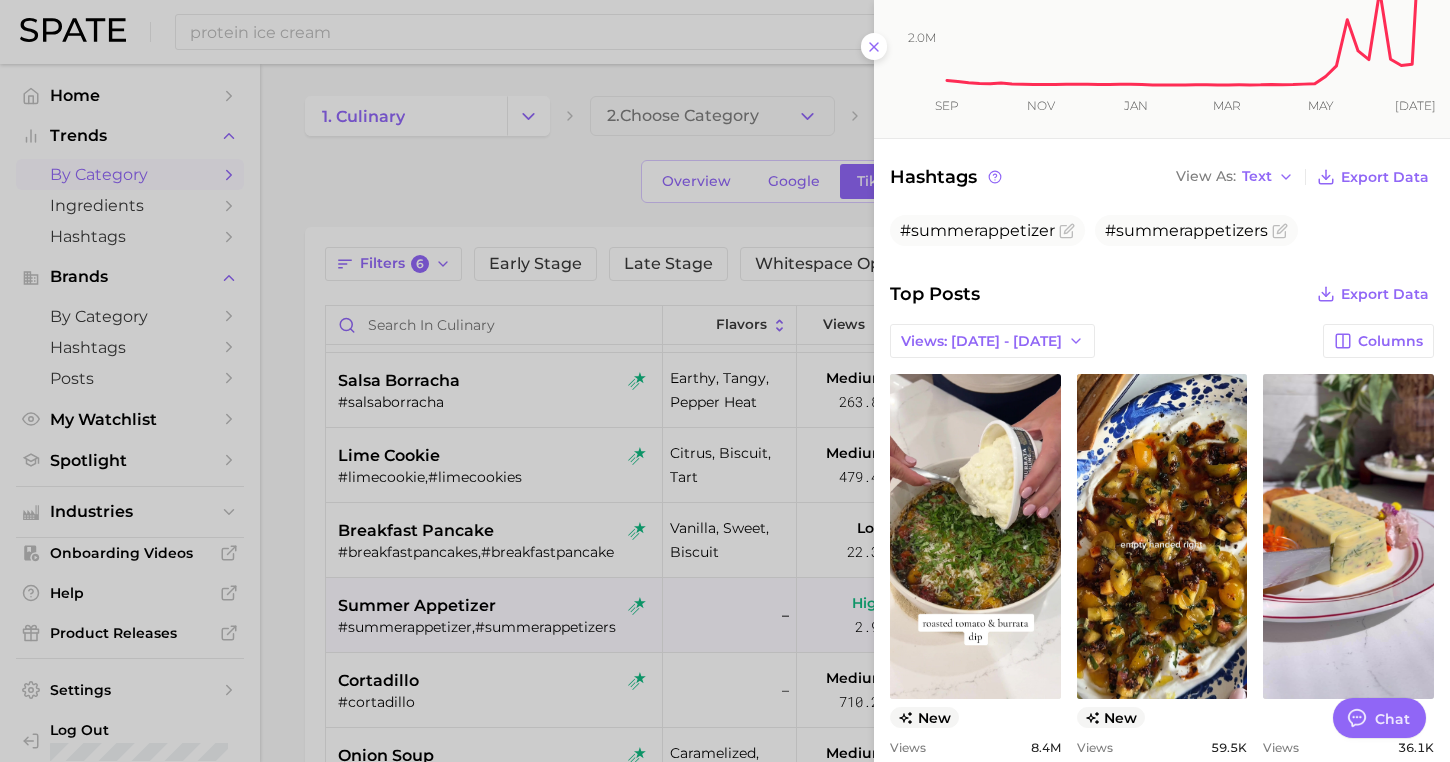click at bounding box center (725, 381) 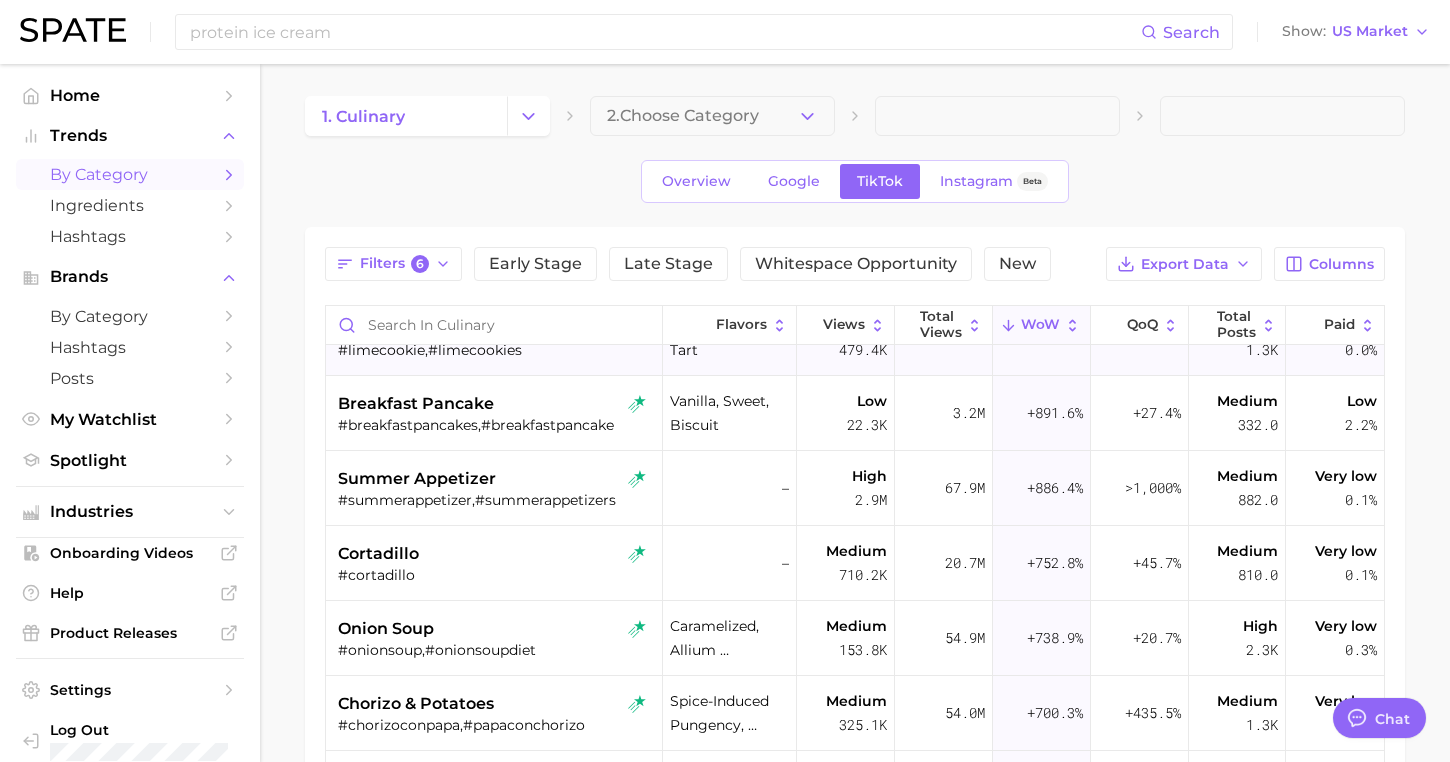 scroll, scrollTop: 2141, scrollLeft: 0, axis: vertical 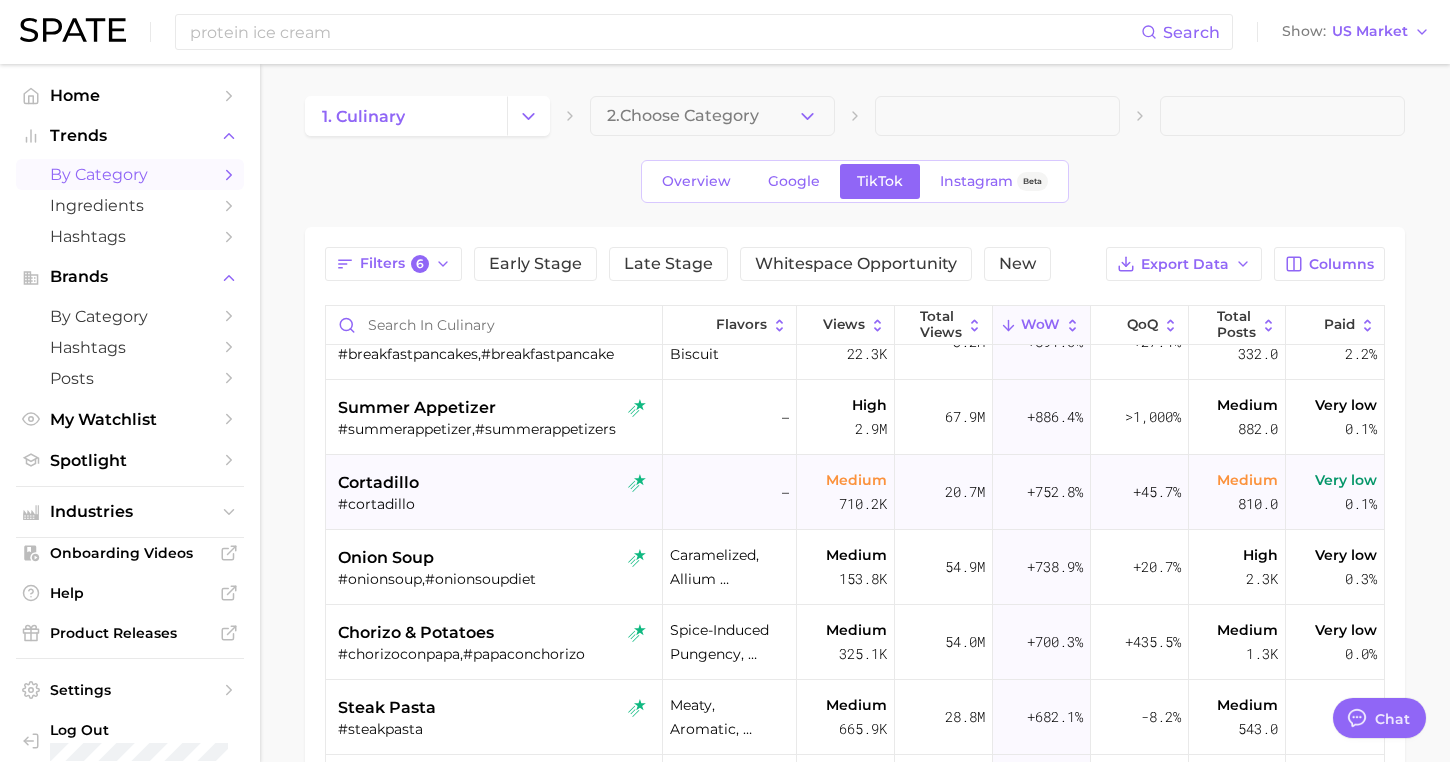 click on "cortadillo" at bounding box center (496, 483) 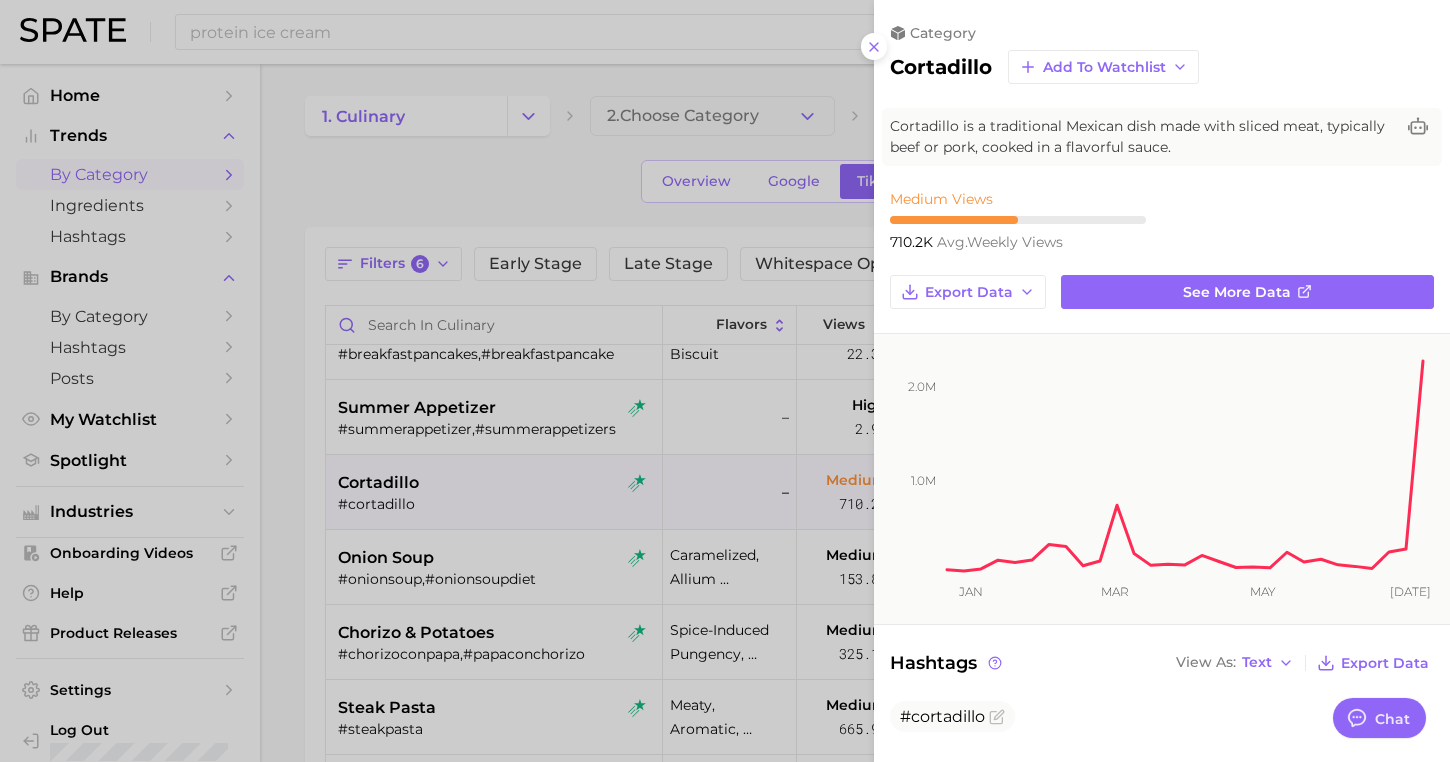 scroll, scrollTop: 0, scrollLeft: 0, axis: both 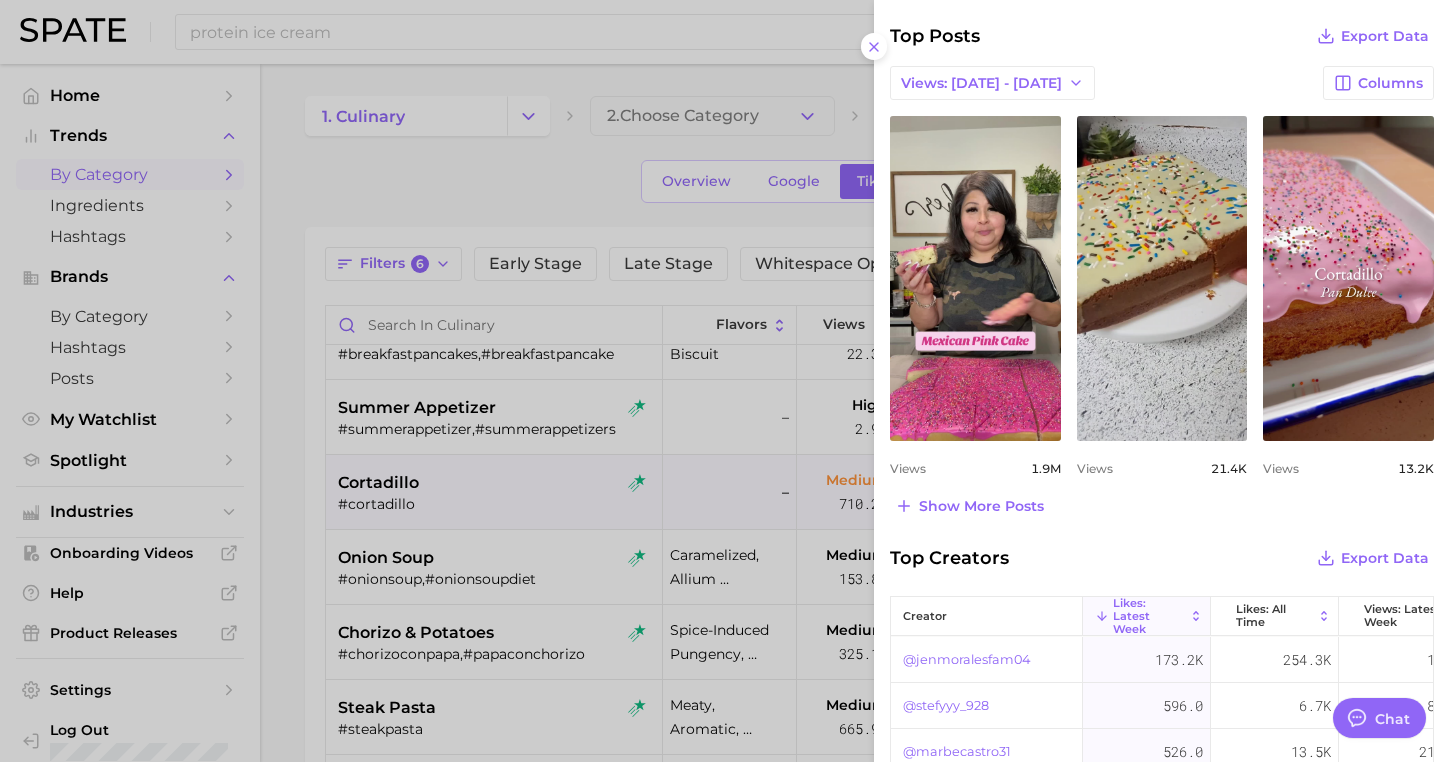 click at bounding box center [725, 381] 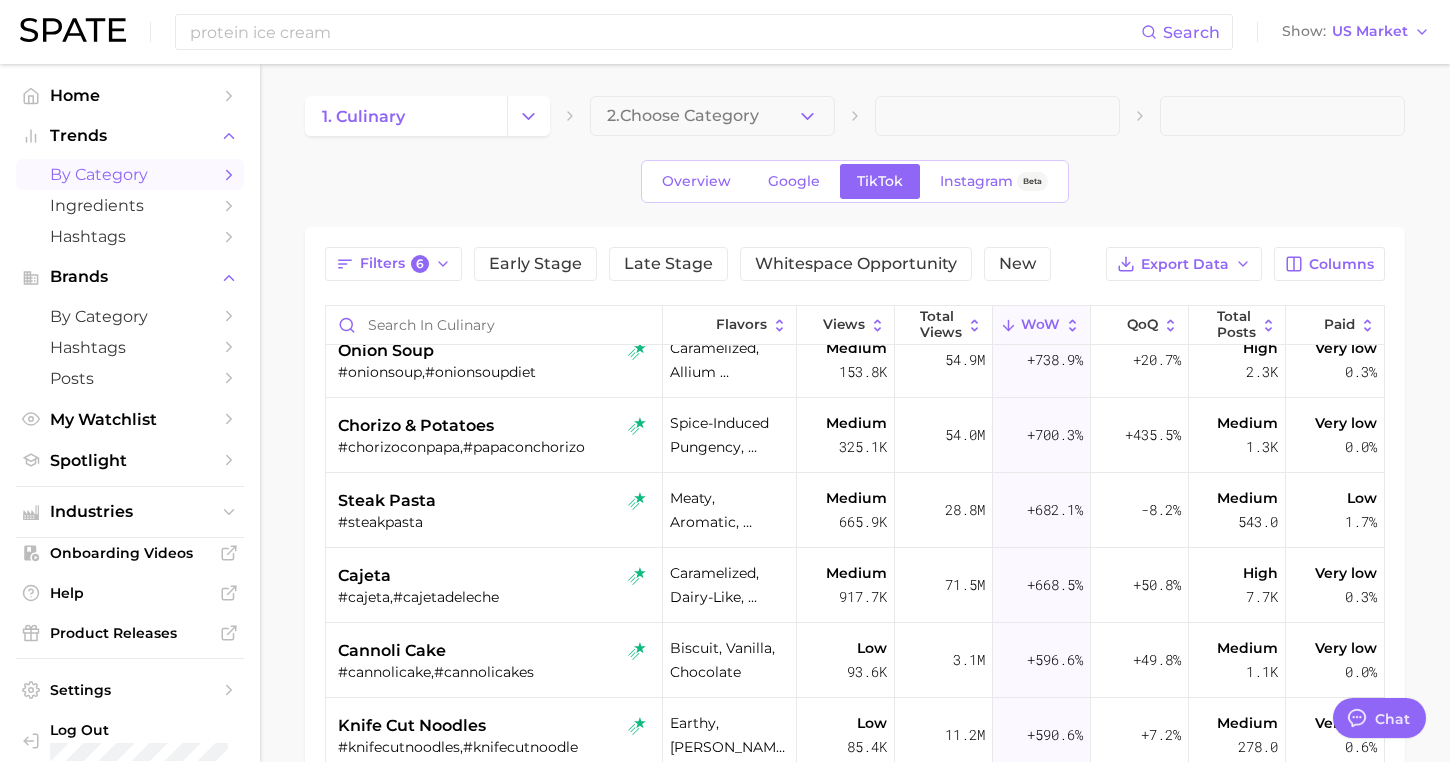 scroll, scrollTop: 2387, scrollLeft: 0, axis: vertical 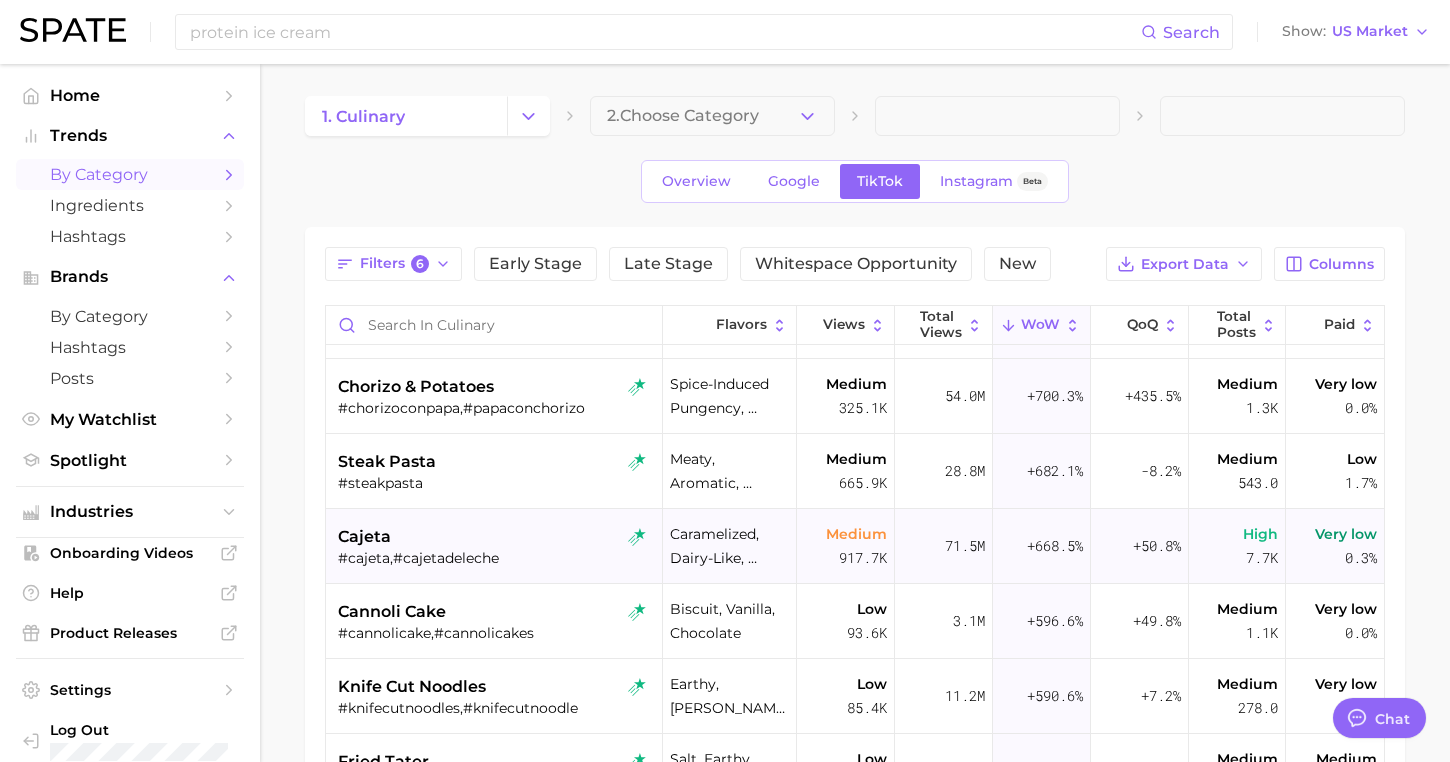 click on "#cajeta,#cajetadeleche" at bounding box center [496, 558] 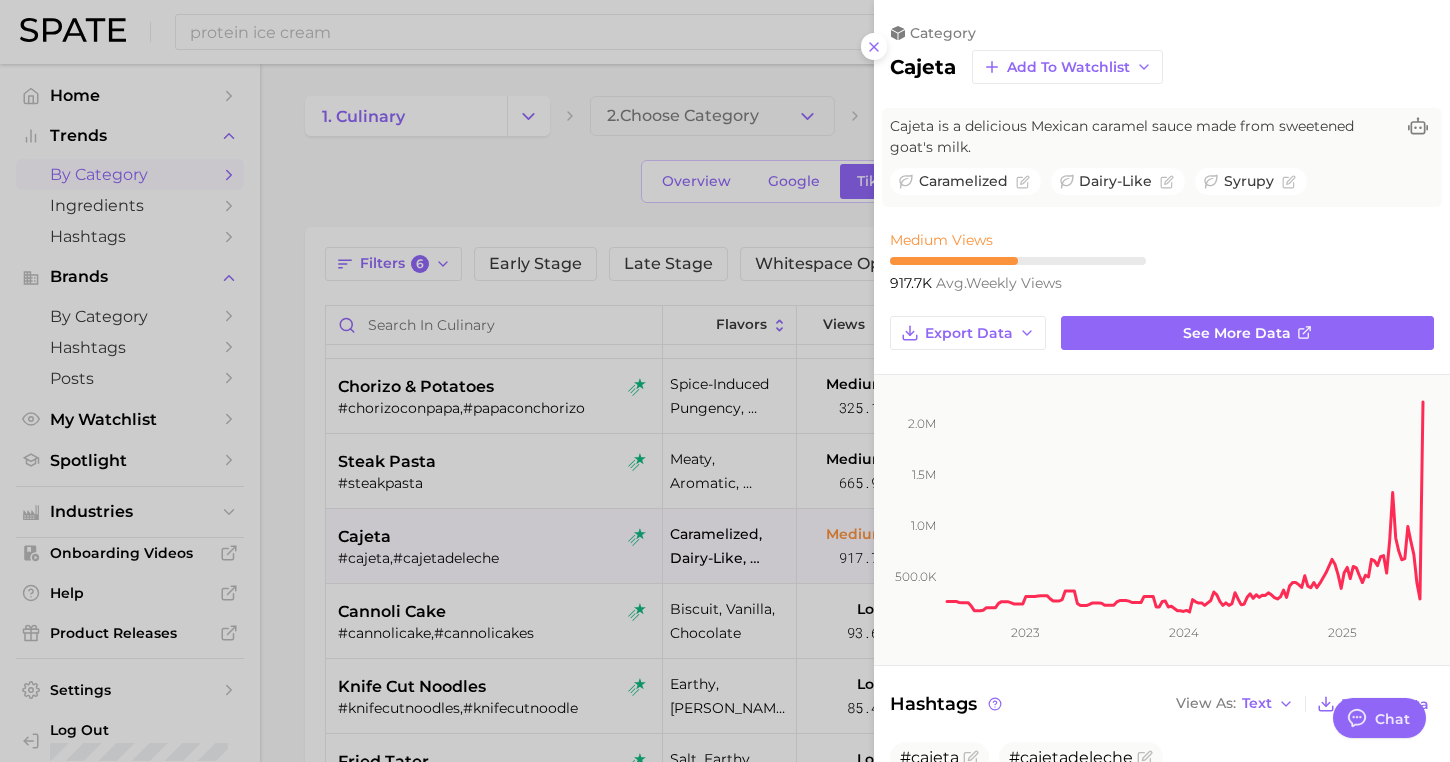 scroll, scrollTop: 0, scrollLeft: 0, axis: both 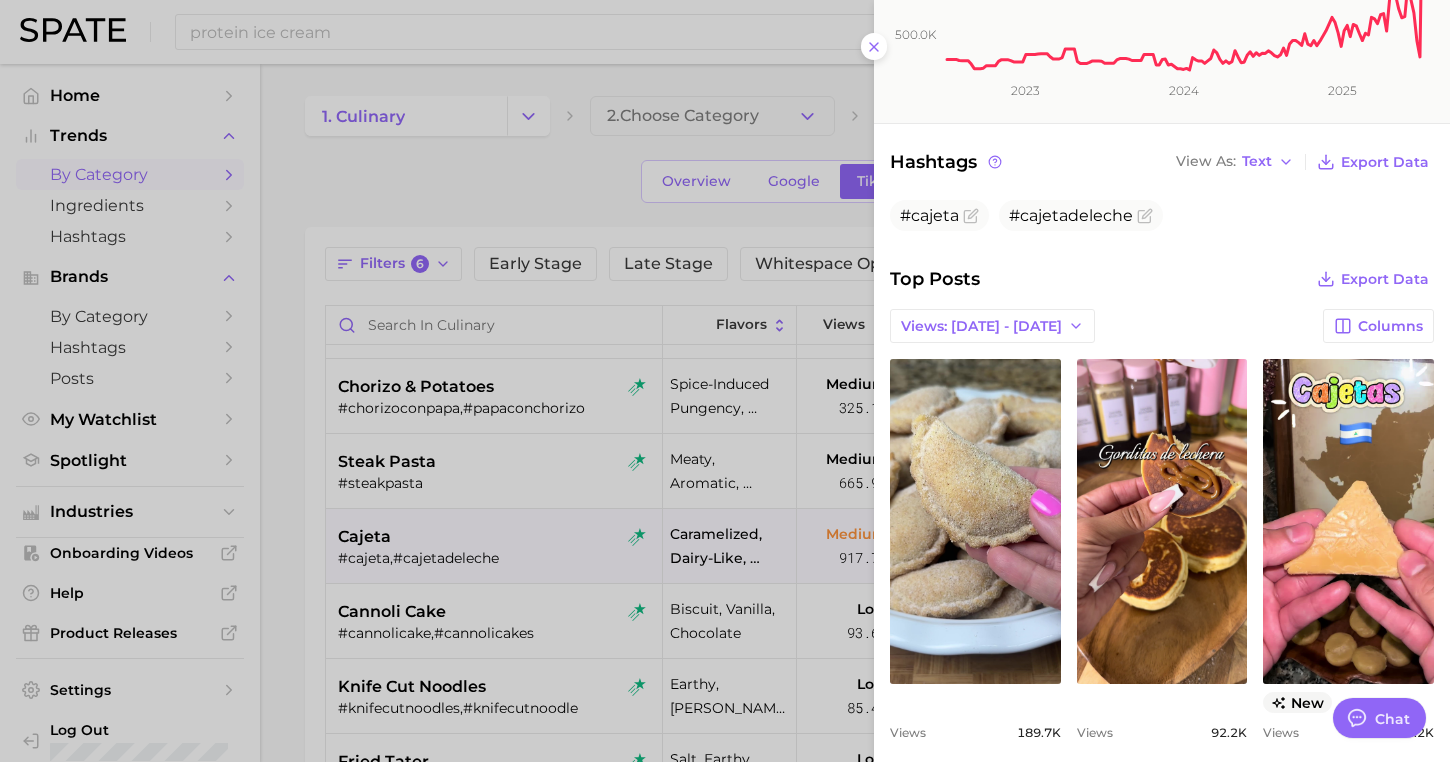 click at bounding box center [725, 381] 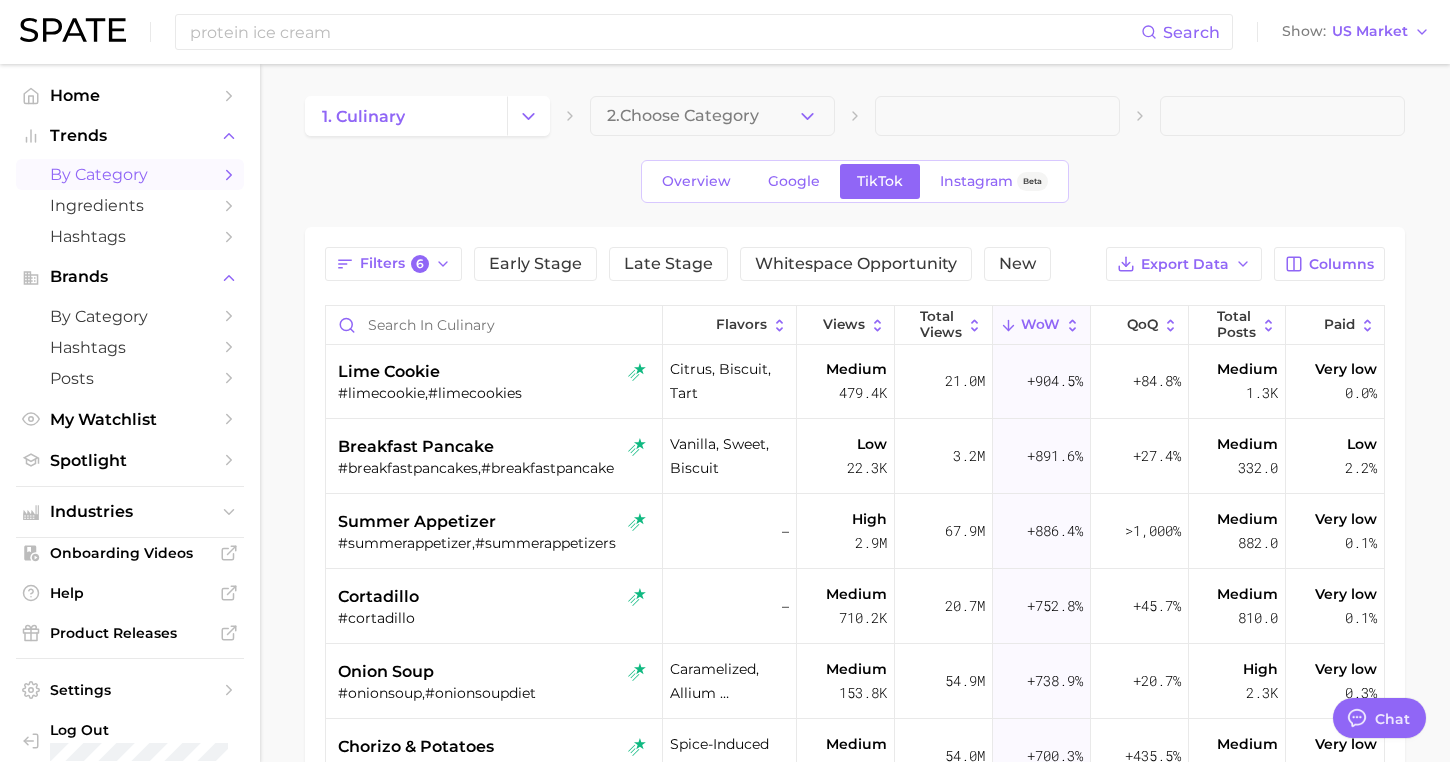 scroll, scrollTop: 2025, scrollLeft: 0, axis: vertical 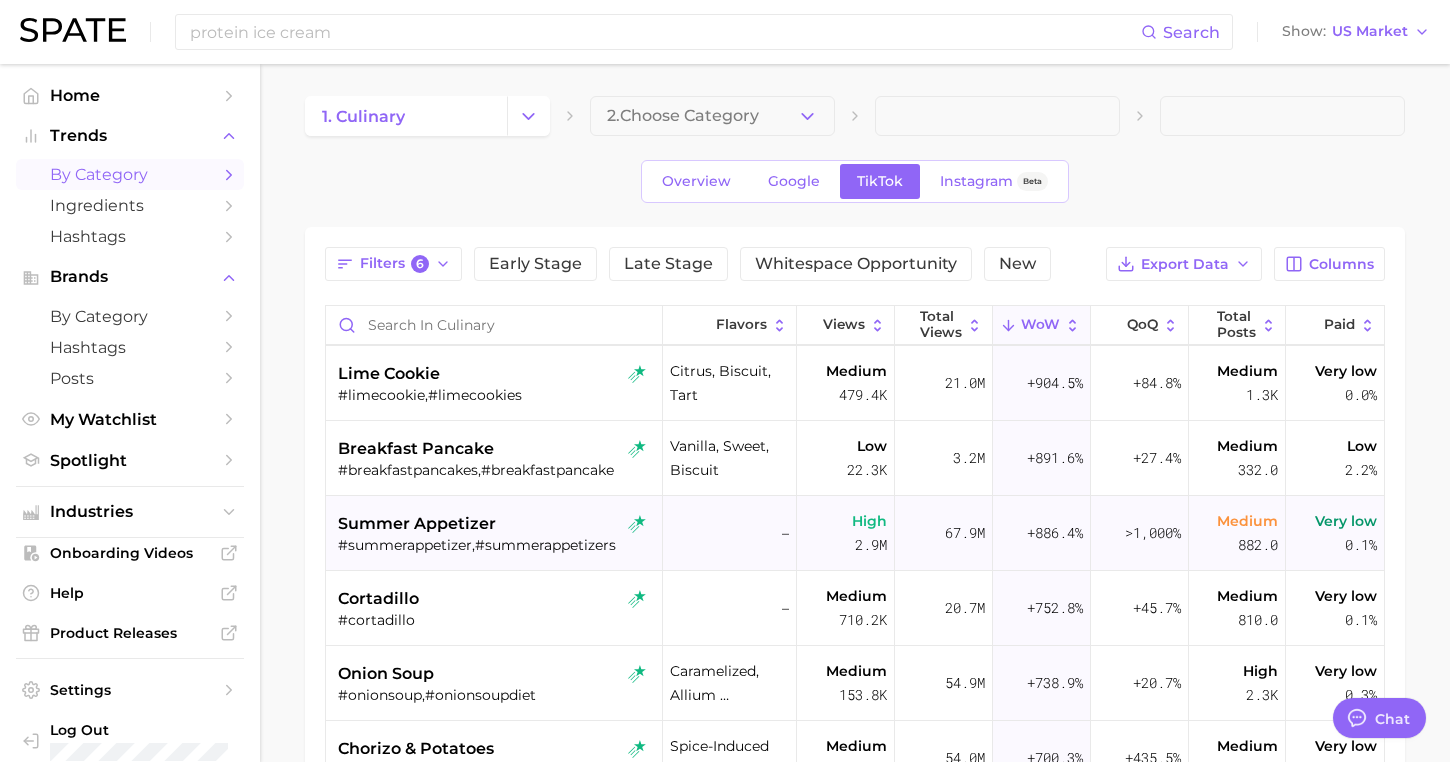 click on "summer appetizer" at bounding box center [496, 524] 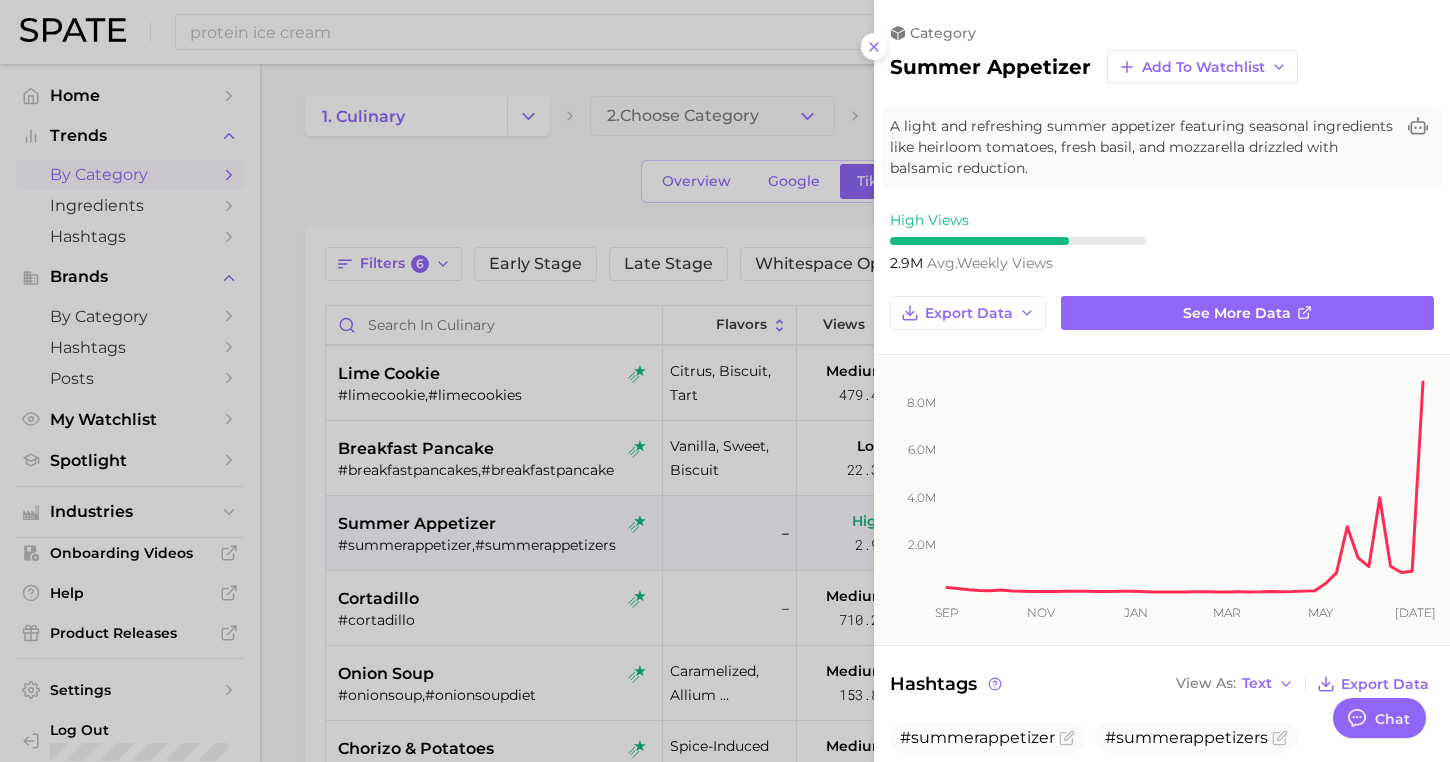 scroll, scrollTop: 0, scrollLeft: 0, axis: both 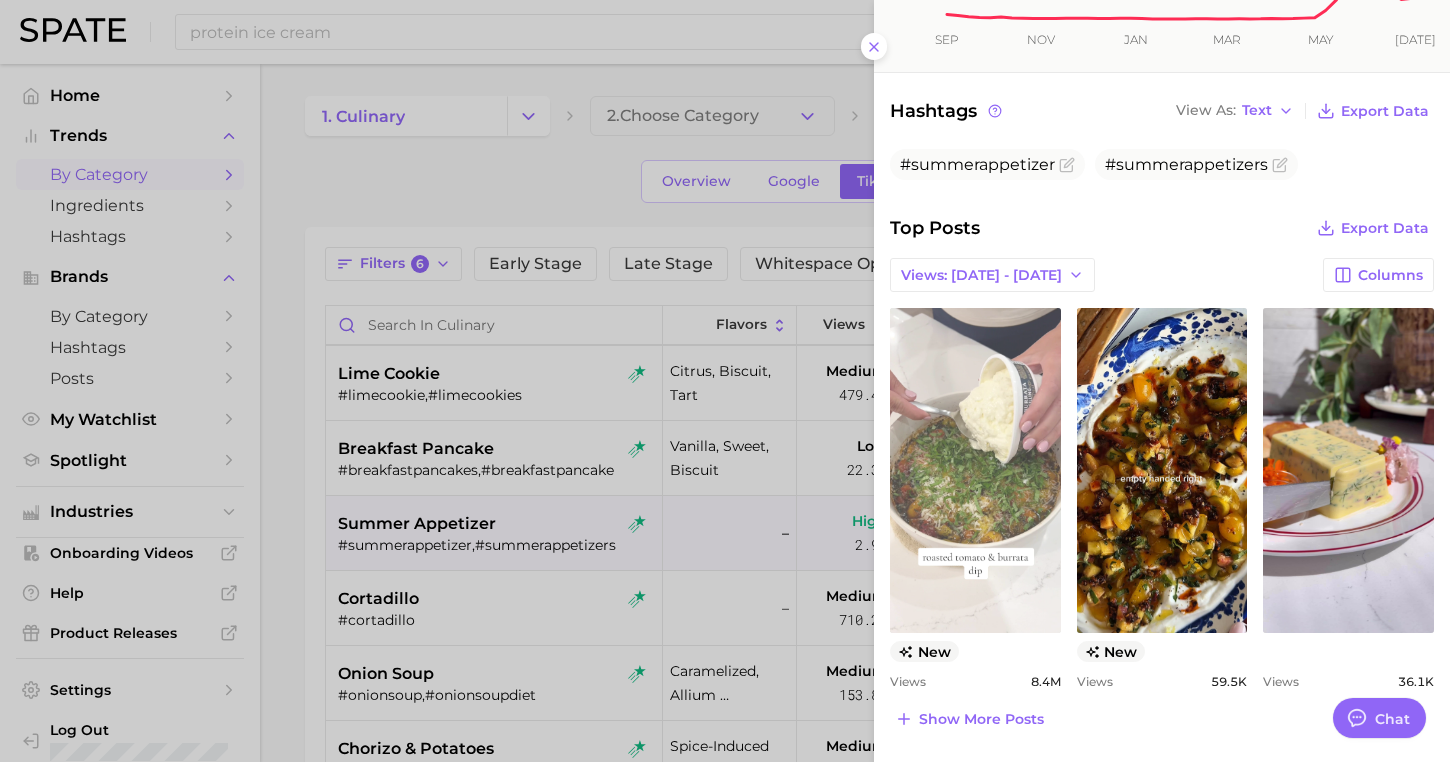 click on "view post on TikTok" at bounding box center [975, 470] 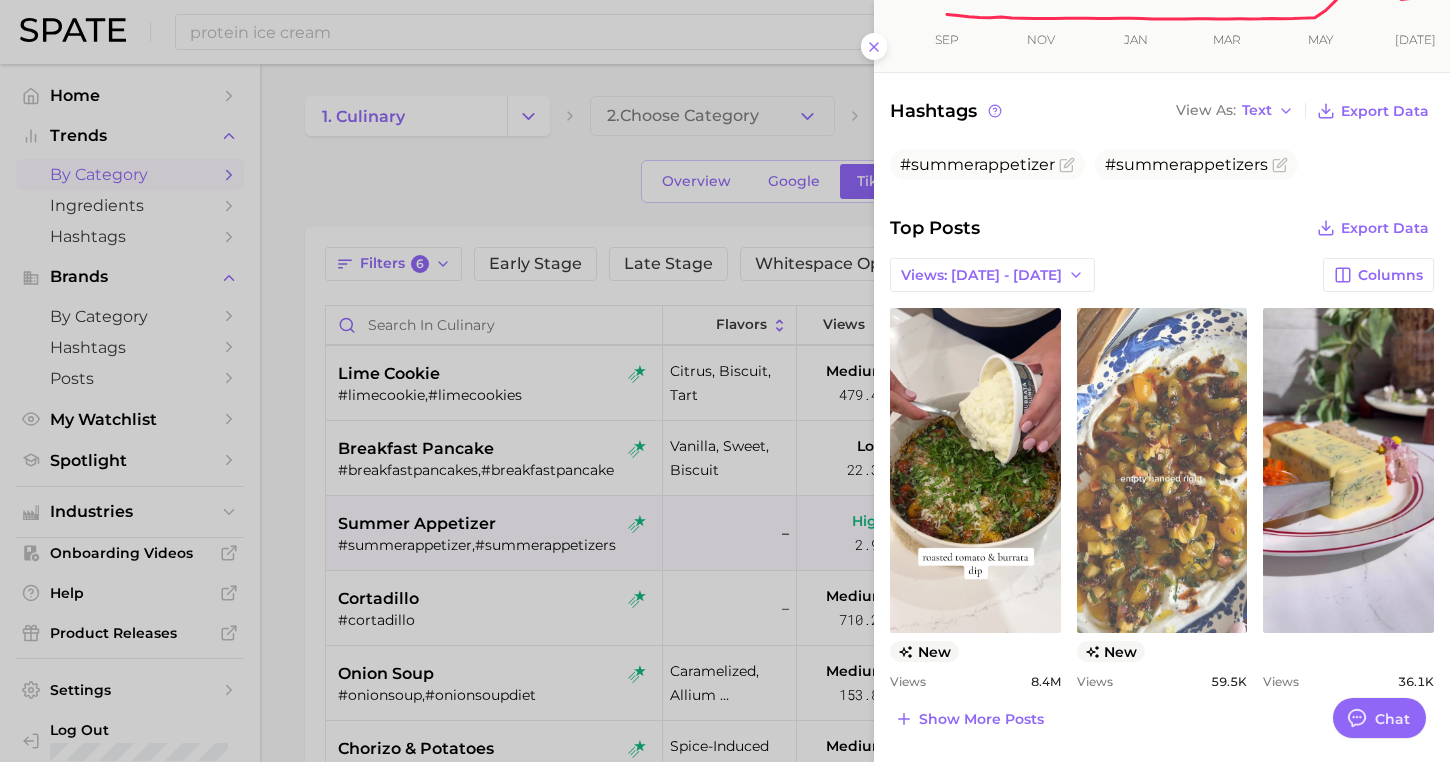 click on "view post on TikTok" at bounding box center [1162, 470] 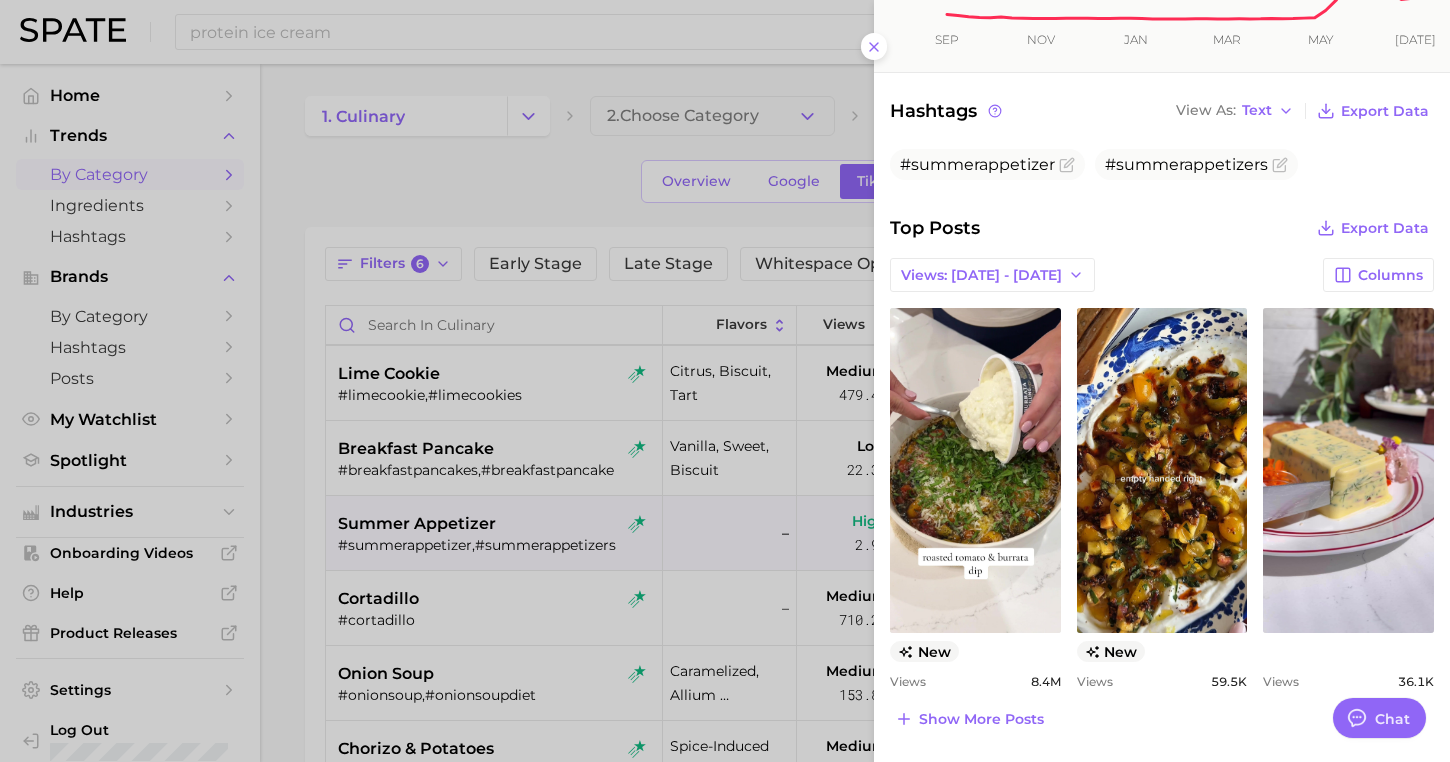 click at bounding box center (725, 381) 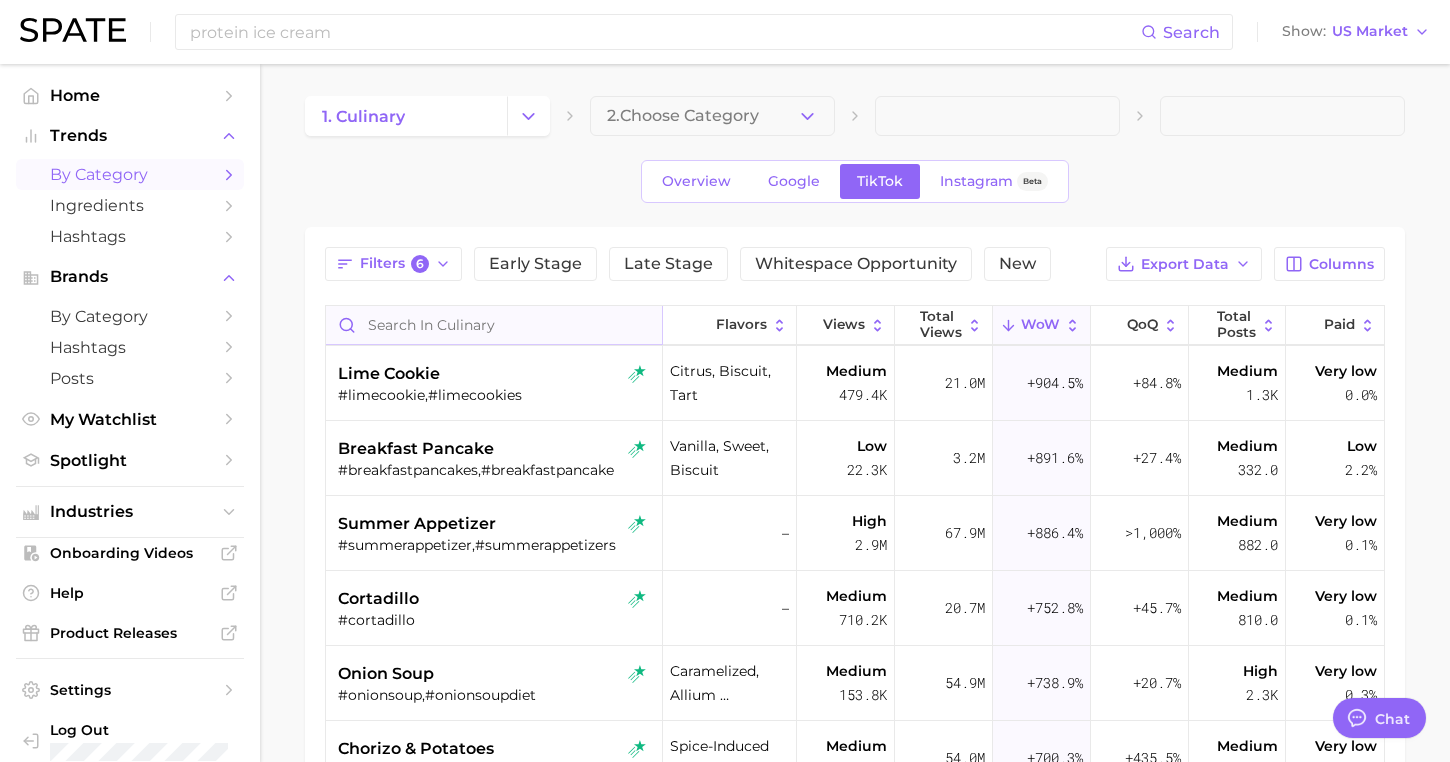 click at bounding box center [494, 325] 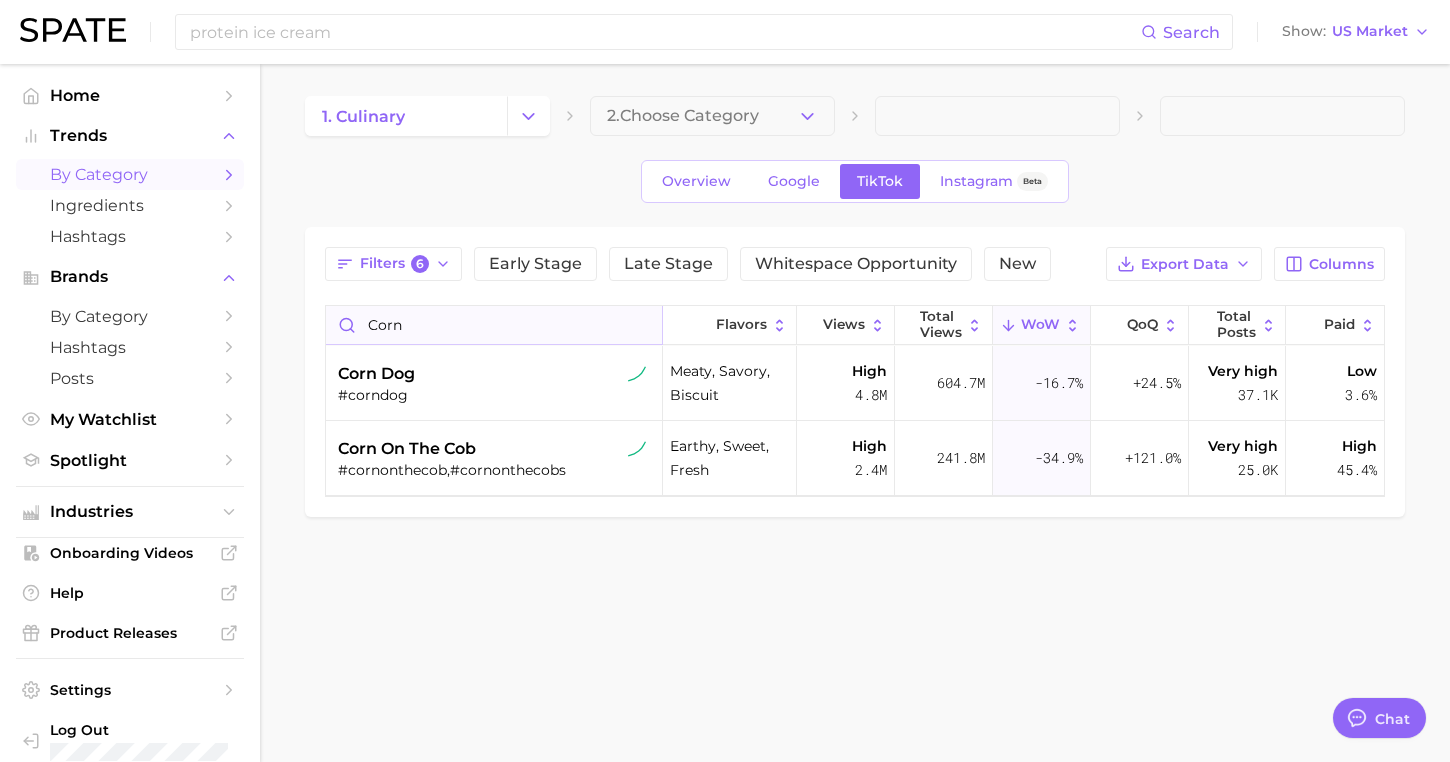 scroll, scrollTop: 0, scrollLeft: 0, axis: both 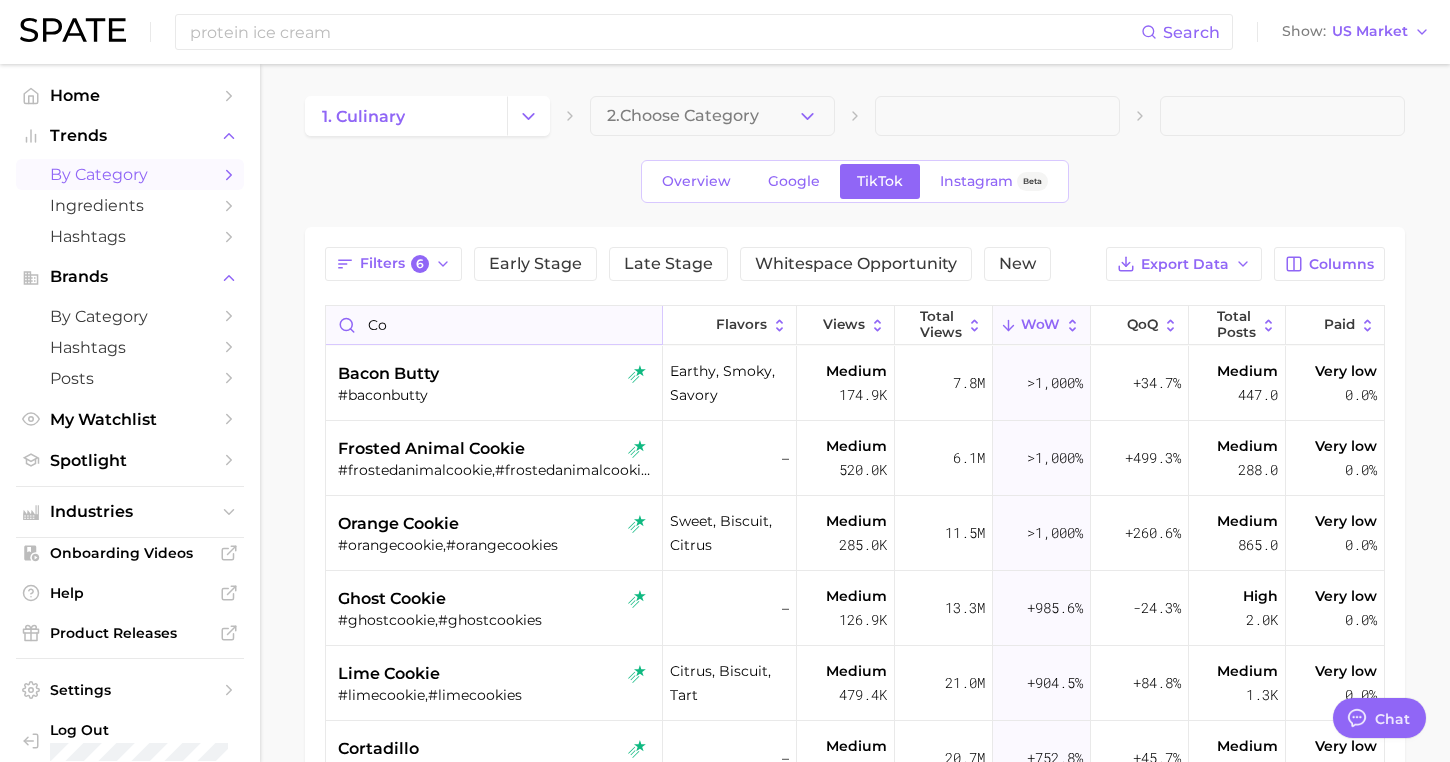 type on "c" 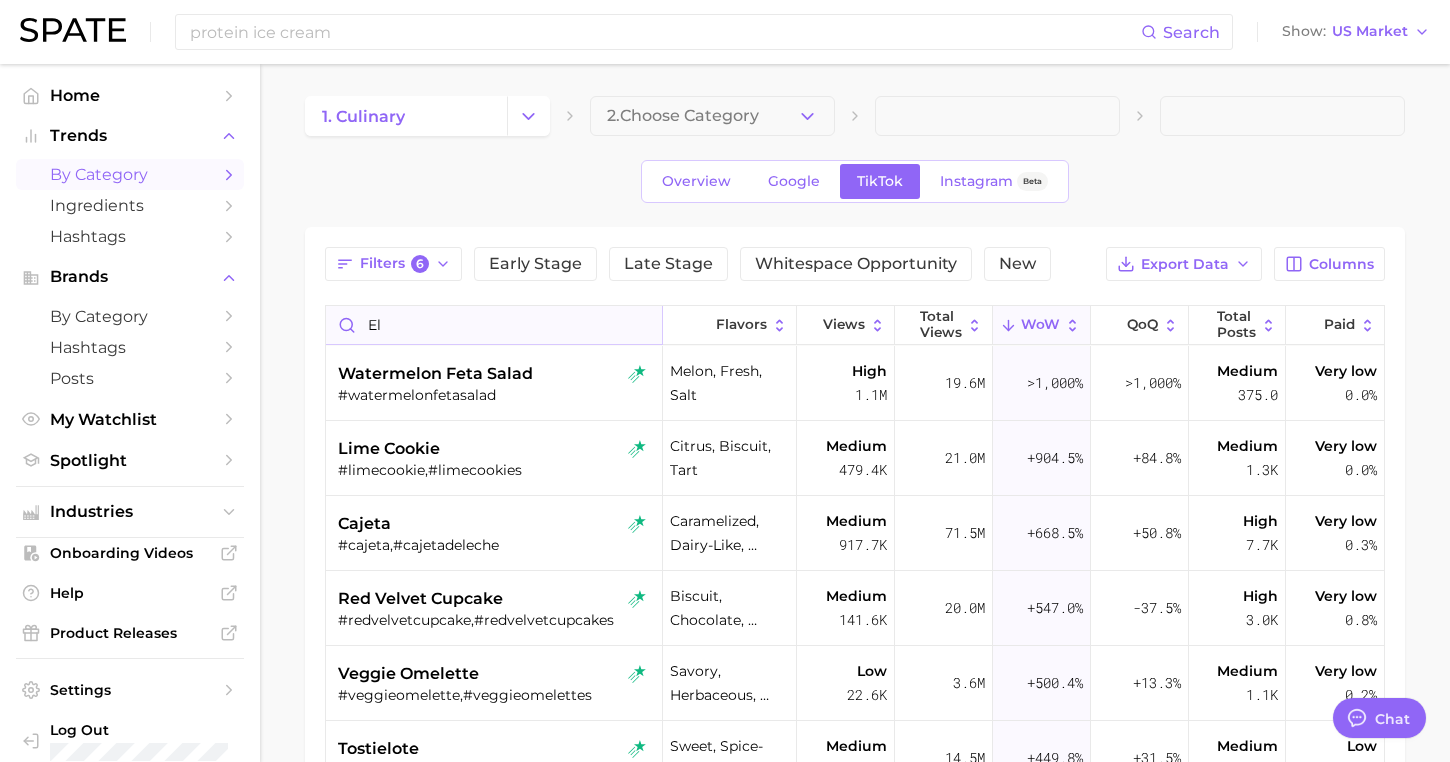 type on "e" 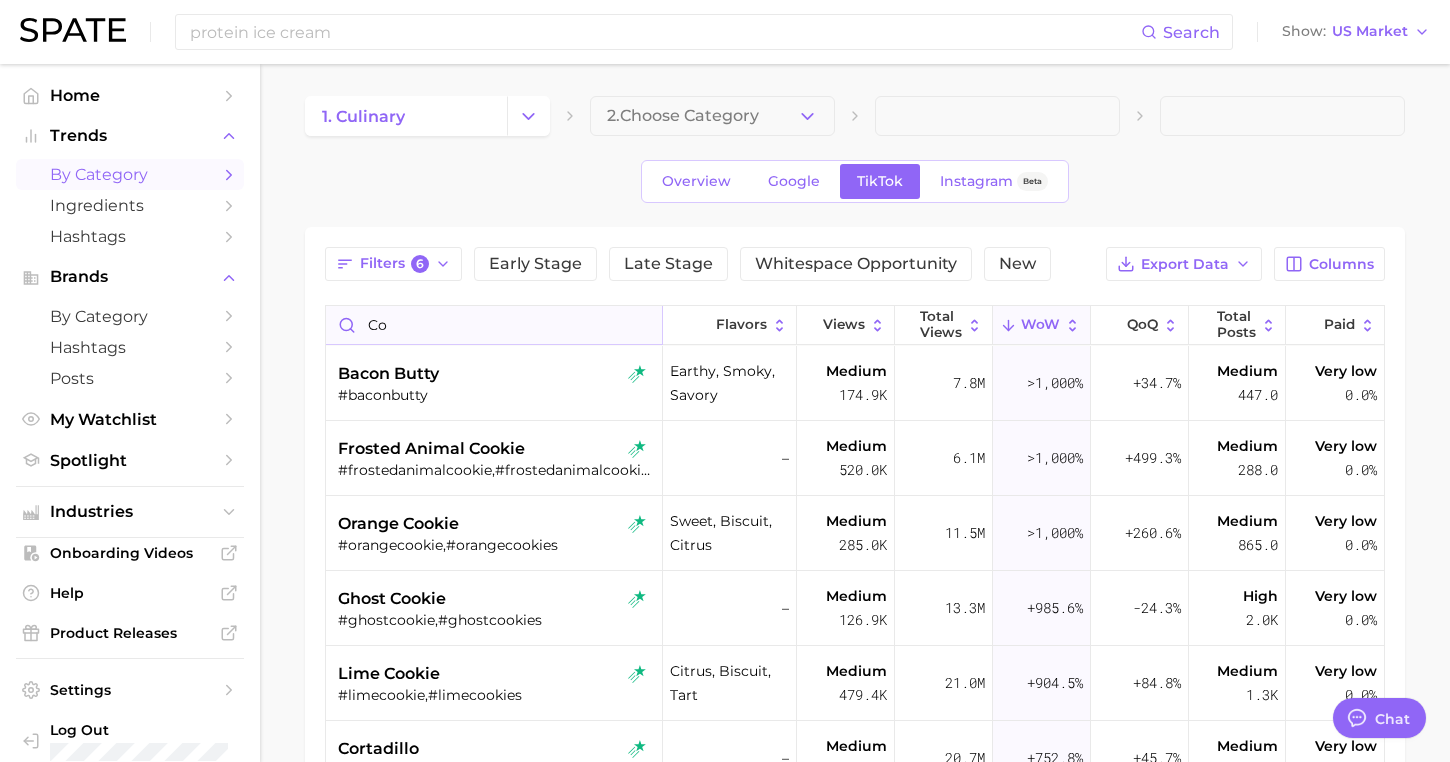 type on "c" 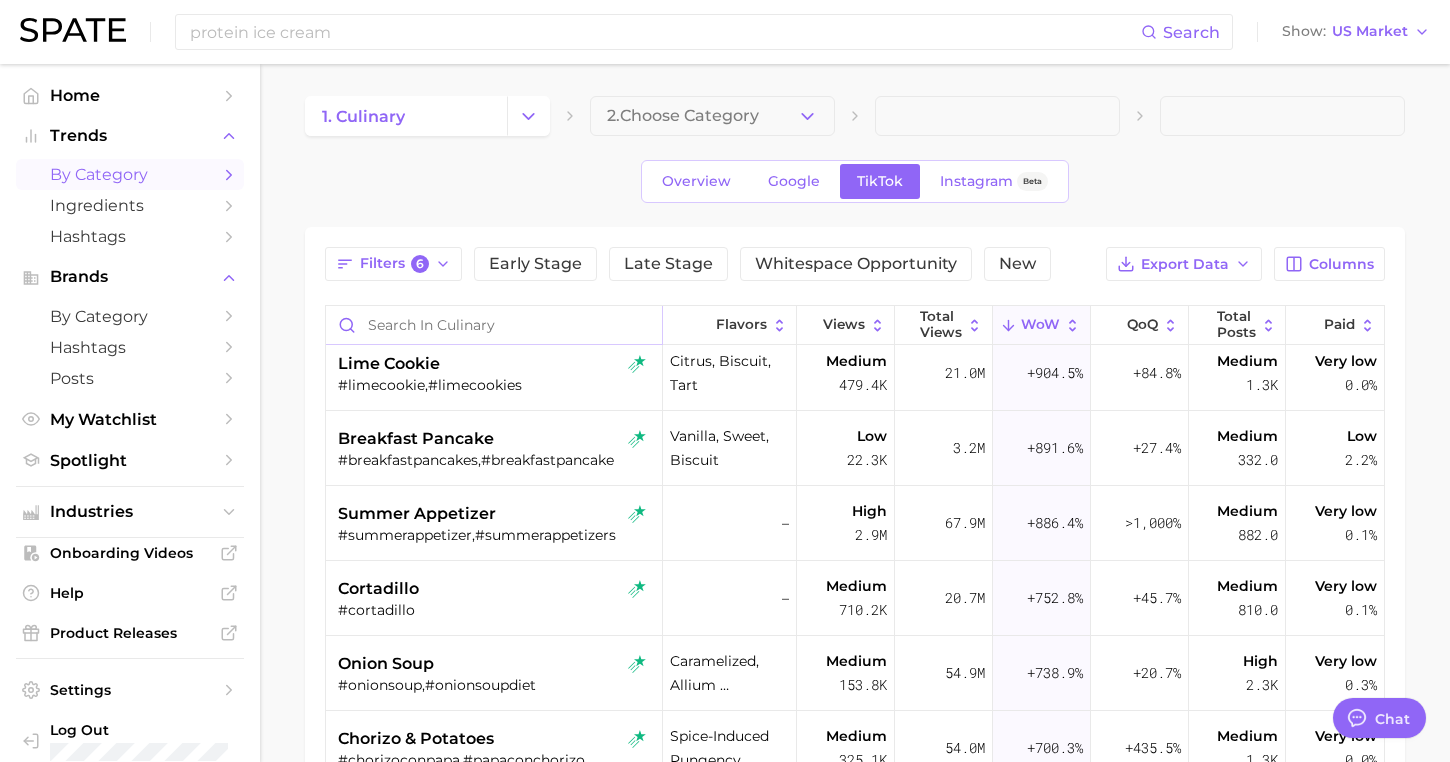 scroll, scrollTop: 2068, scrollLeft: 0, axis: vertical 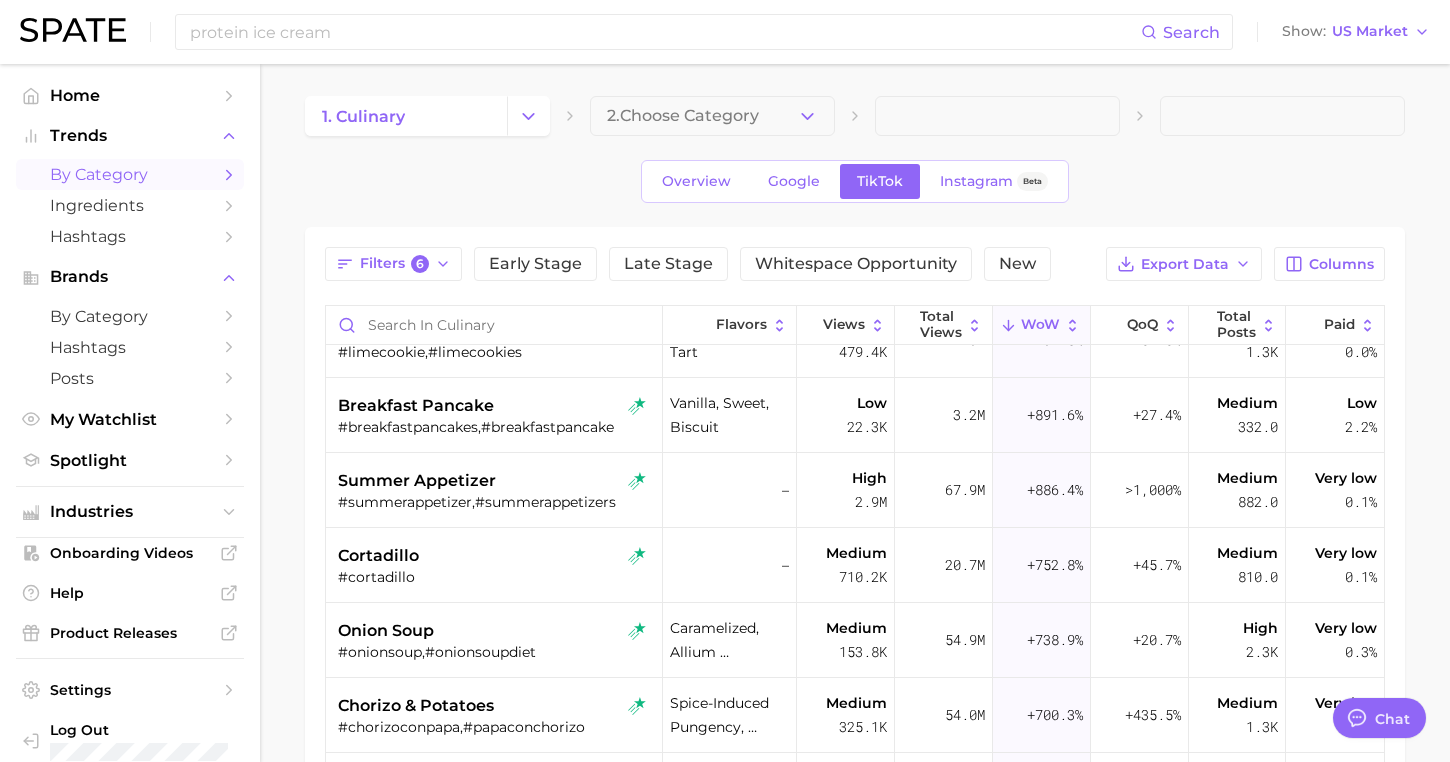 click on "1. culinary 2.  Choose Category Overview Google TikTok Instagram Beta Filters 6 Early Stage Late Stage Whitespace Opportunity New Export Data Columns Flavors Views Total Views WoW QoQ Total Posts Paid roasted tomatoes #roastedtomatoes,#roastedtomato umami, caramelized, tangy Medium 899.8k 42.2m >1,000% +108.8% Medium 1.3k Very low 0.0% bacon butty #baconbutty earthy, smoky, savory Medium 174.9k 7.8m >1,000% +34.7% Medium 447.0 Very low 0.0% chicken [PERSON_NAME] #chickenalfredolasagna tangy, mild, savory Medium 142.8k 11.9m >1,000% -1.4% Medium 421.0 Very low 0.0% flag cake #flagcake,#flagcakes – Medium 951.9k 13.1m >1,000% >1,000% Medium 815.0 Low 1.5% chicago hot dog #chicagohotdog meaty, savory, spice-induced pungency Medium 661.5k 24.9m >1,000% +164.5% Medium 1.3k Very low 0.9% watermelon feta salad #watermelonfetasalad melon, fresh, salt High 1.1m 19.6m >1,000% >1,000% Medium 375.0 Very low 0.0% frosted animal cookie #frostedanimalcookie,#frostedanimalcookies – Medium 520.0k 6.1m >1,000% +499.3% -" at bounding box center [855, 625] 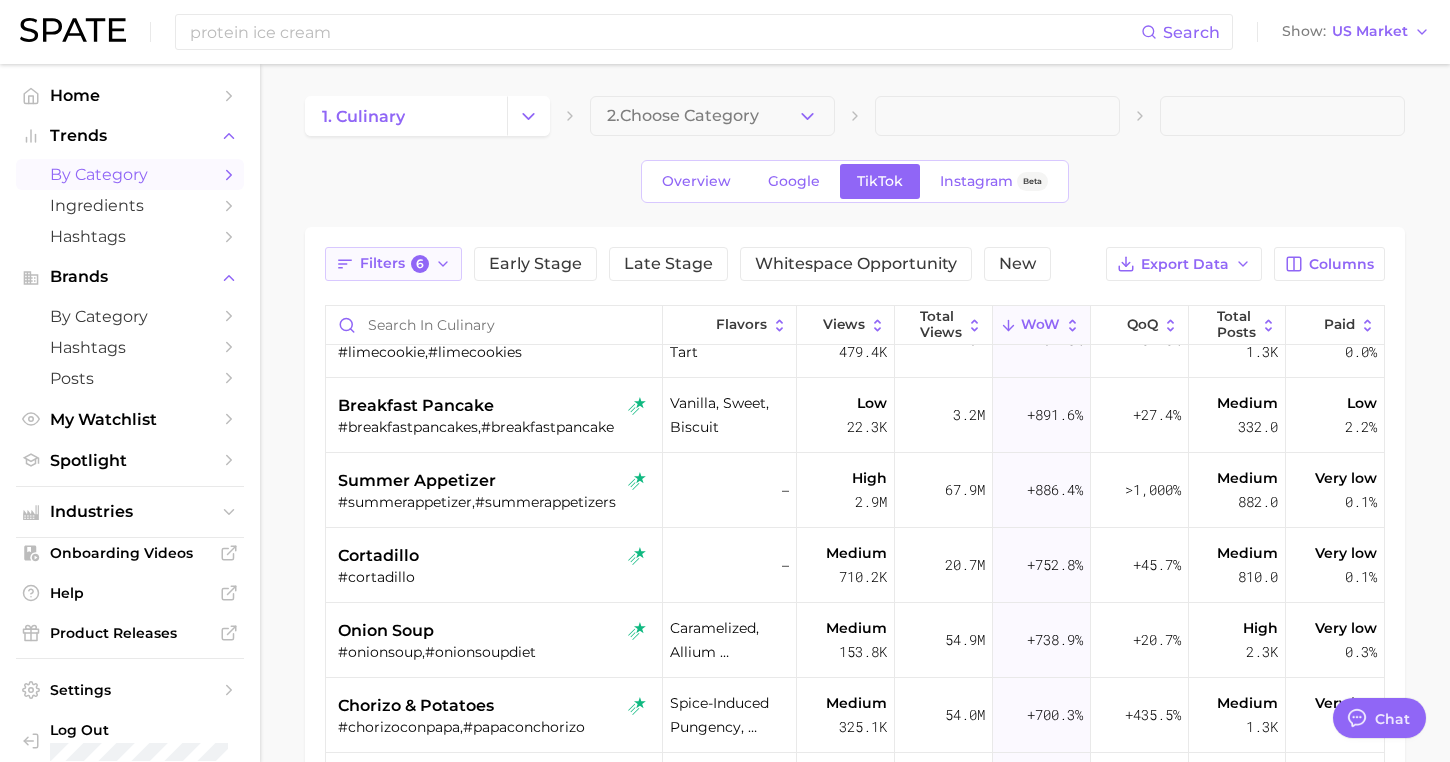 click on "Filters 6" at bounding box center [393, 264] 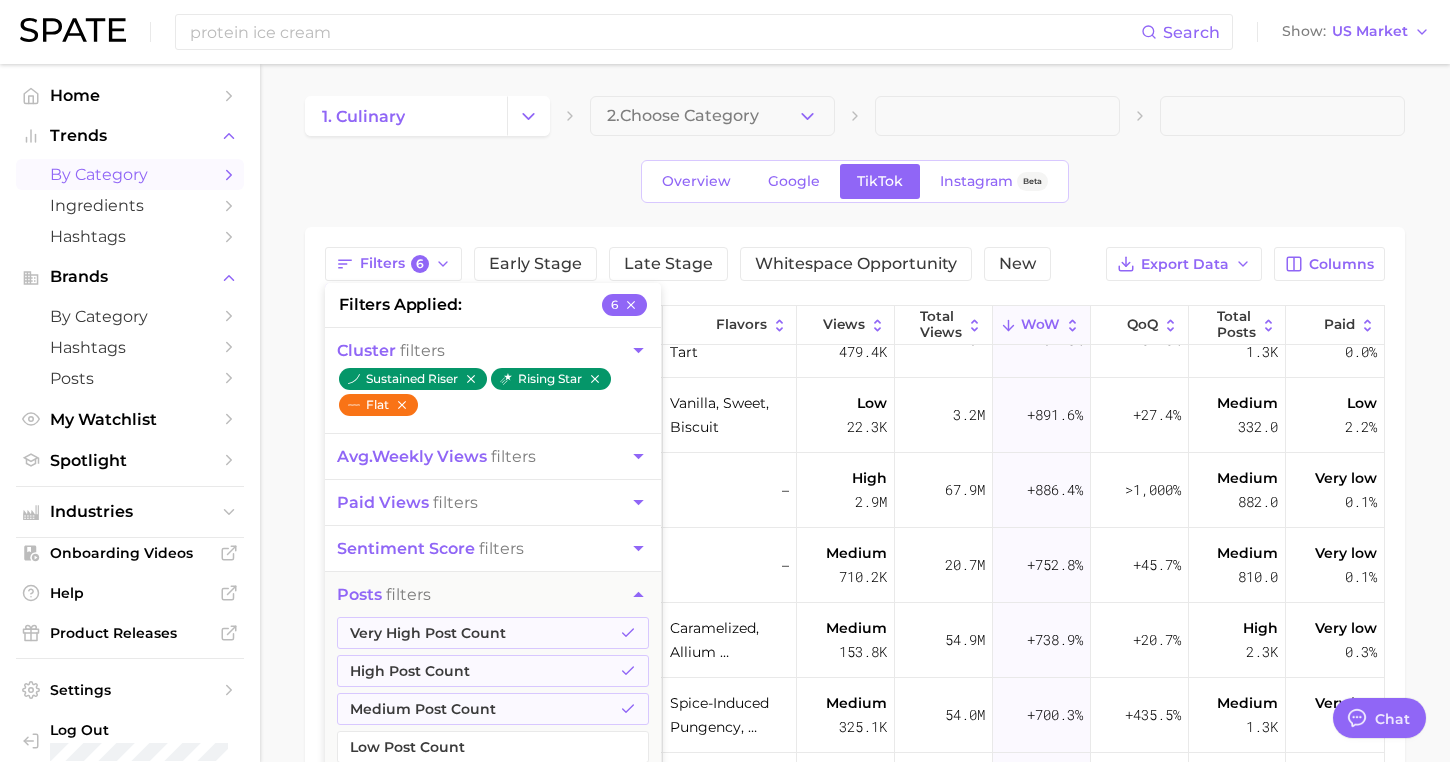 click on "flat" at bounding box center [378, 405] 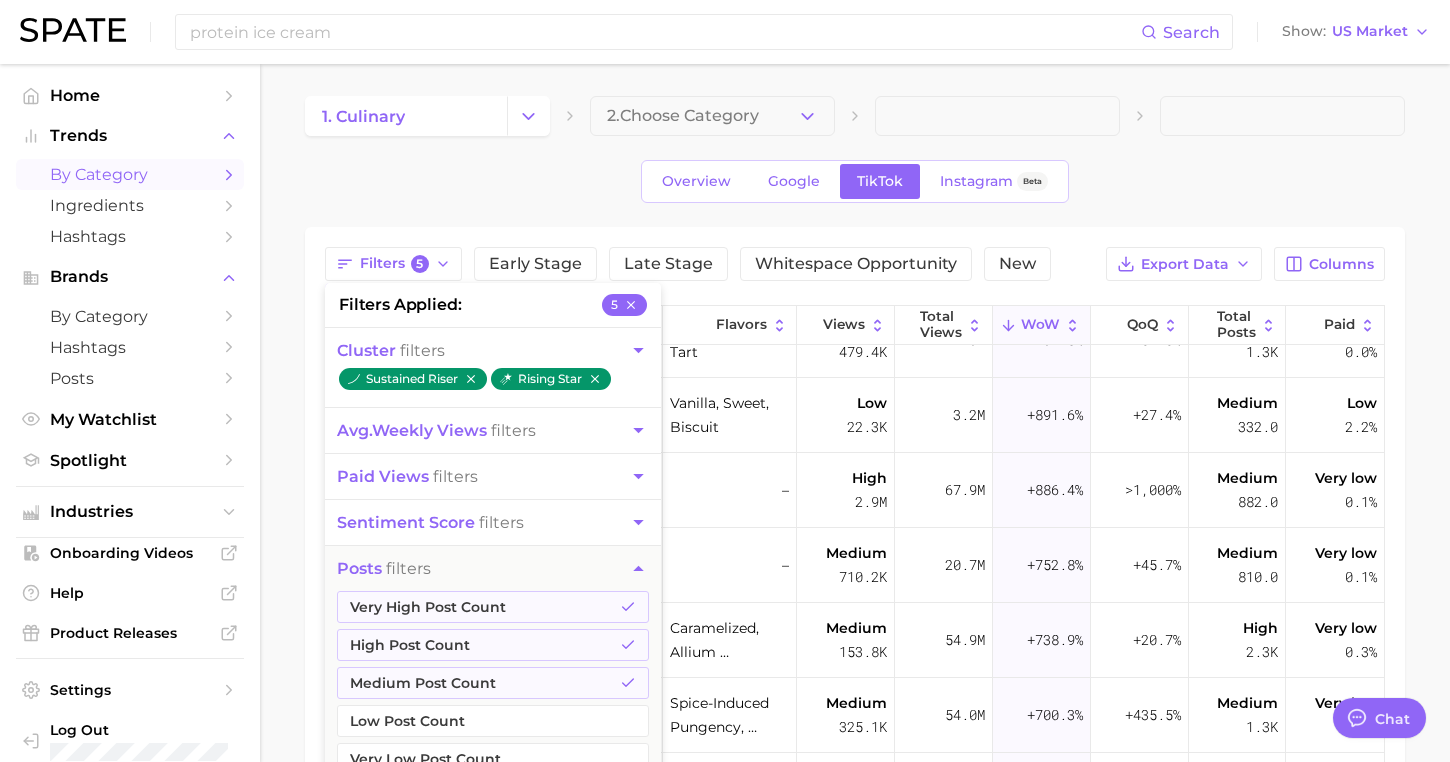 scroll, scrollTop: 0, scrollLeft: 0, axis: both 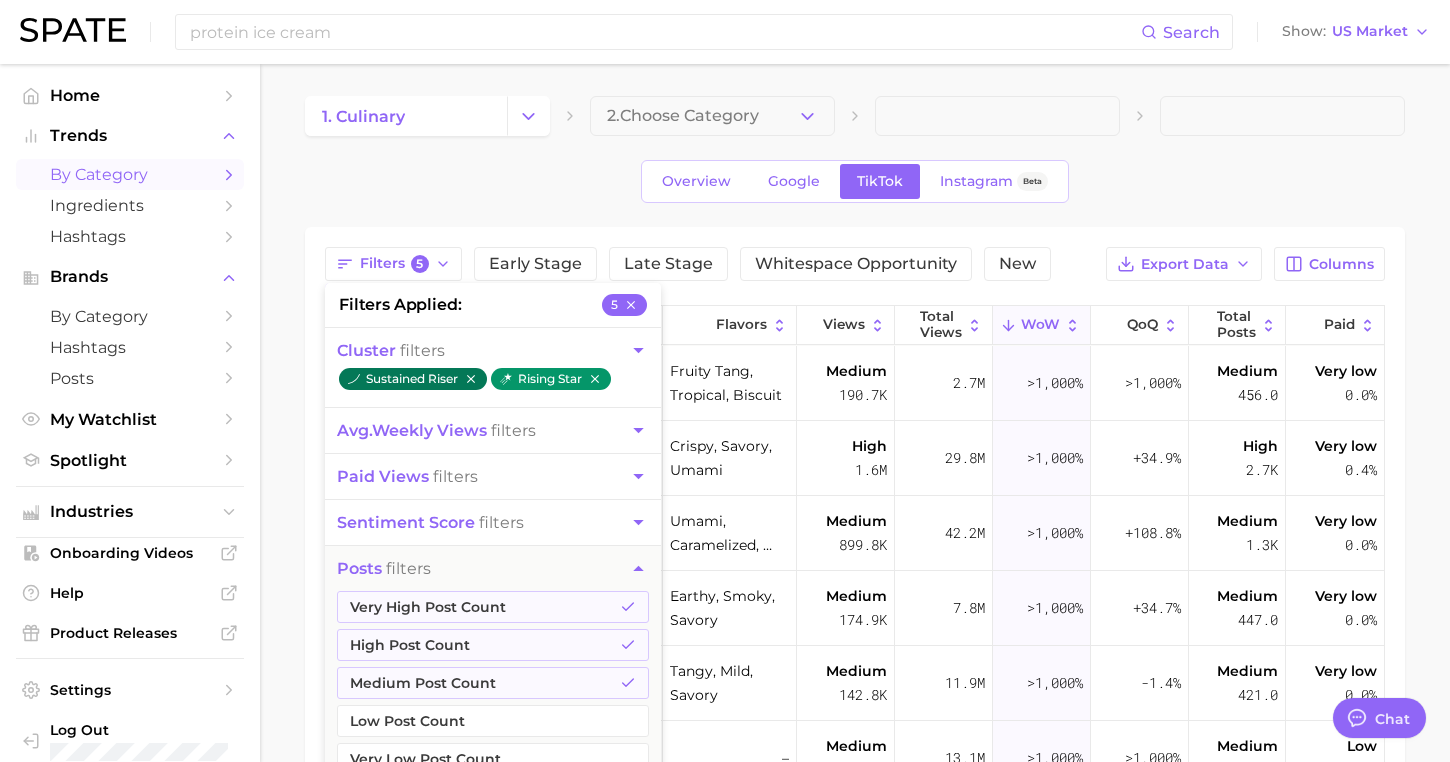 click 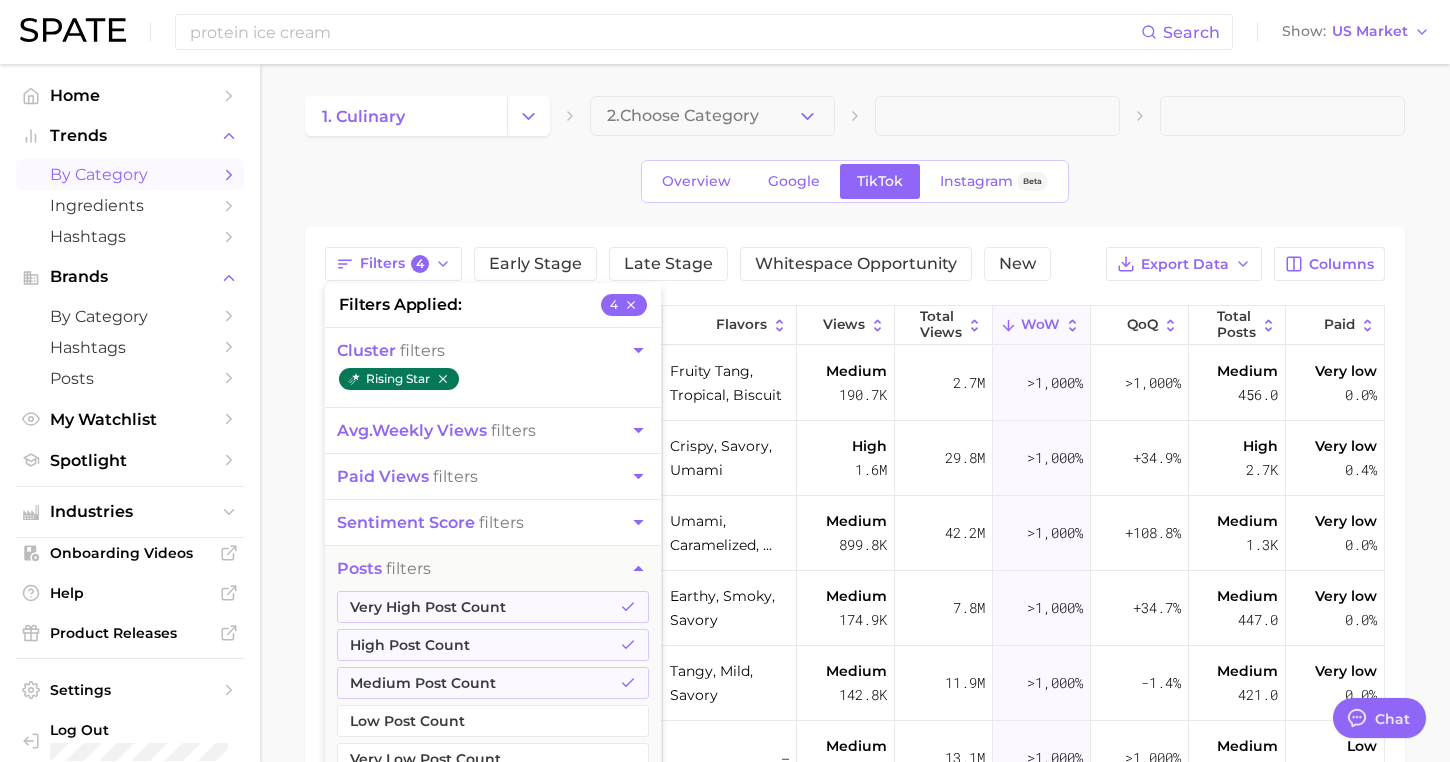 click 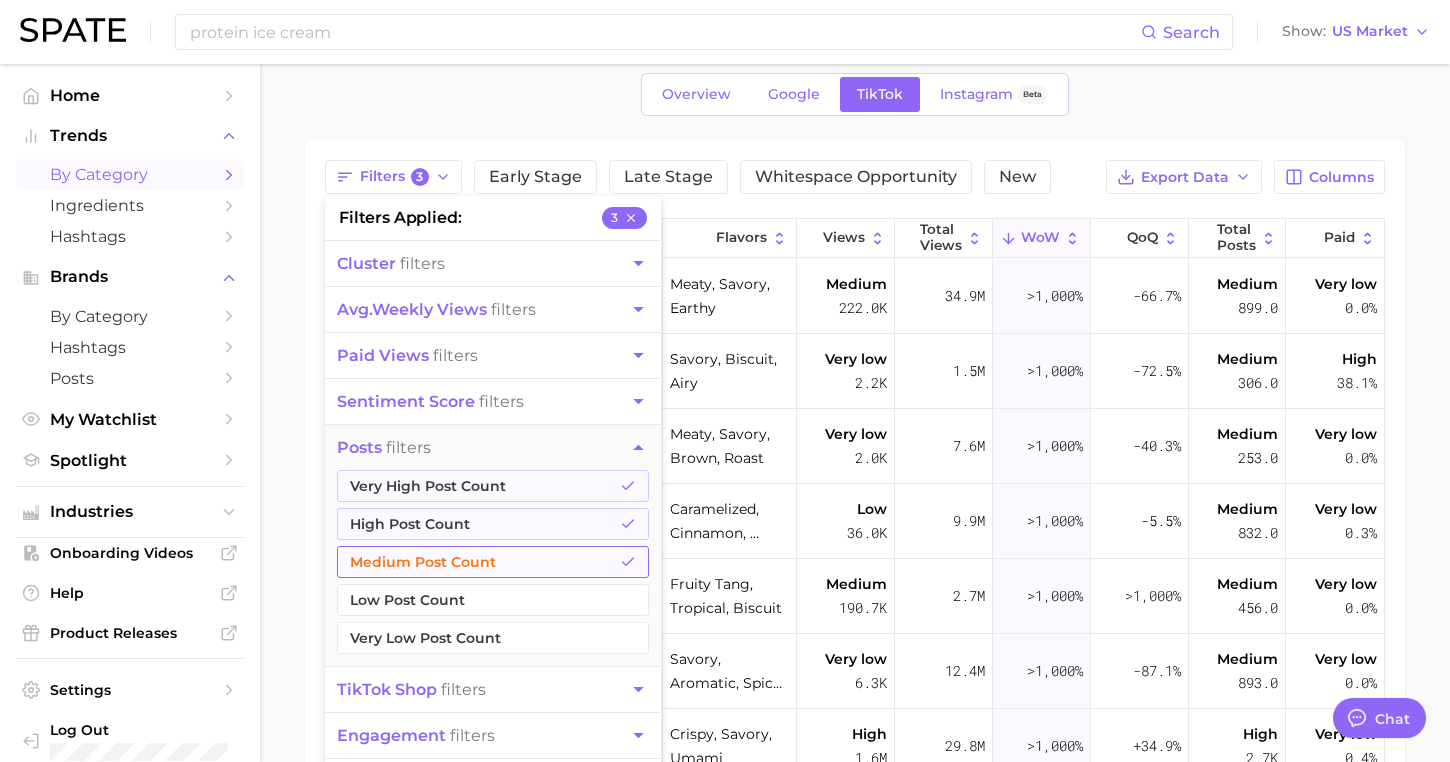 scroll, scrollTop: 88, scrollLeft: 0, axis: vertical 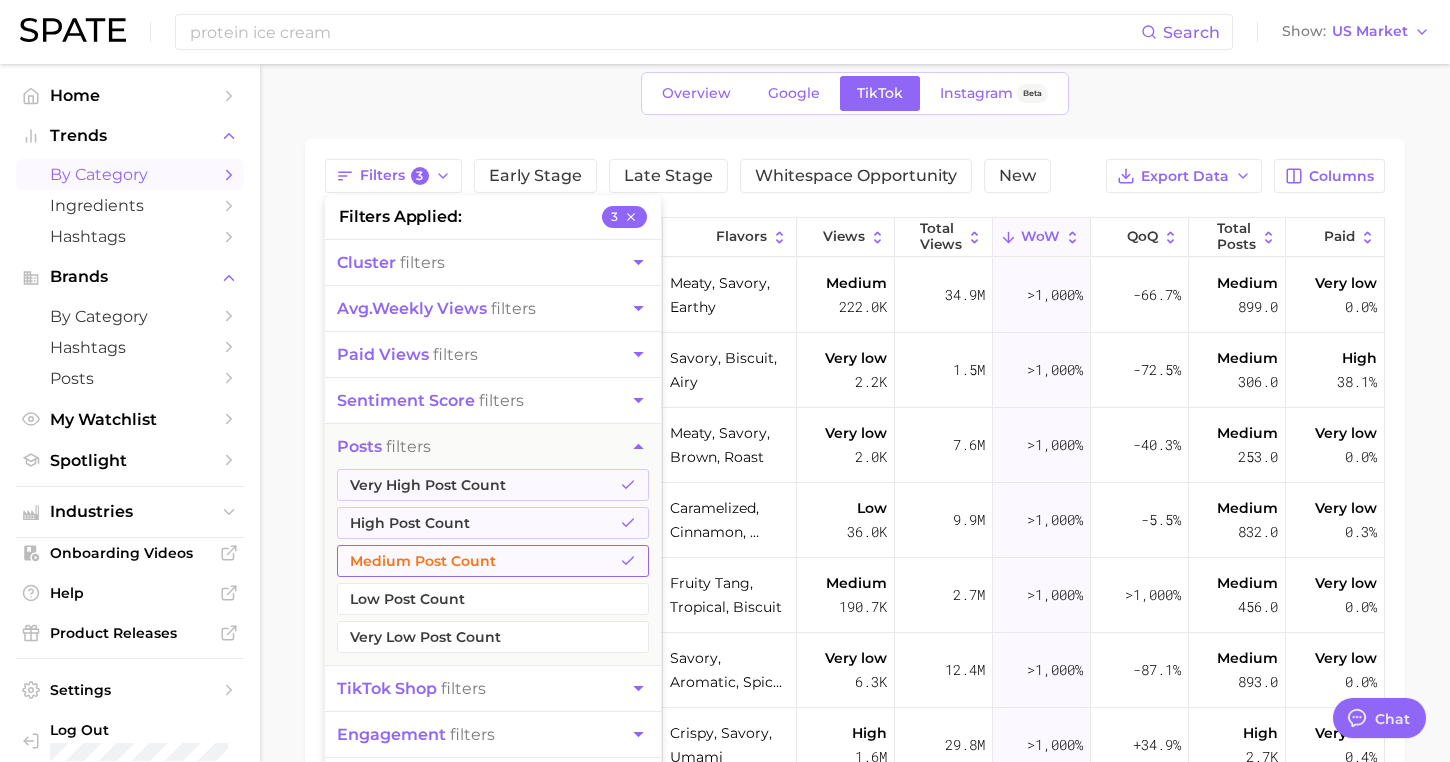 click on "Medium Post Count" at bounding box center (493, 561) 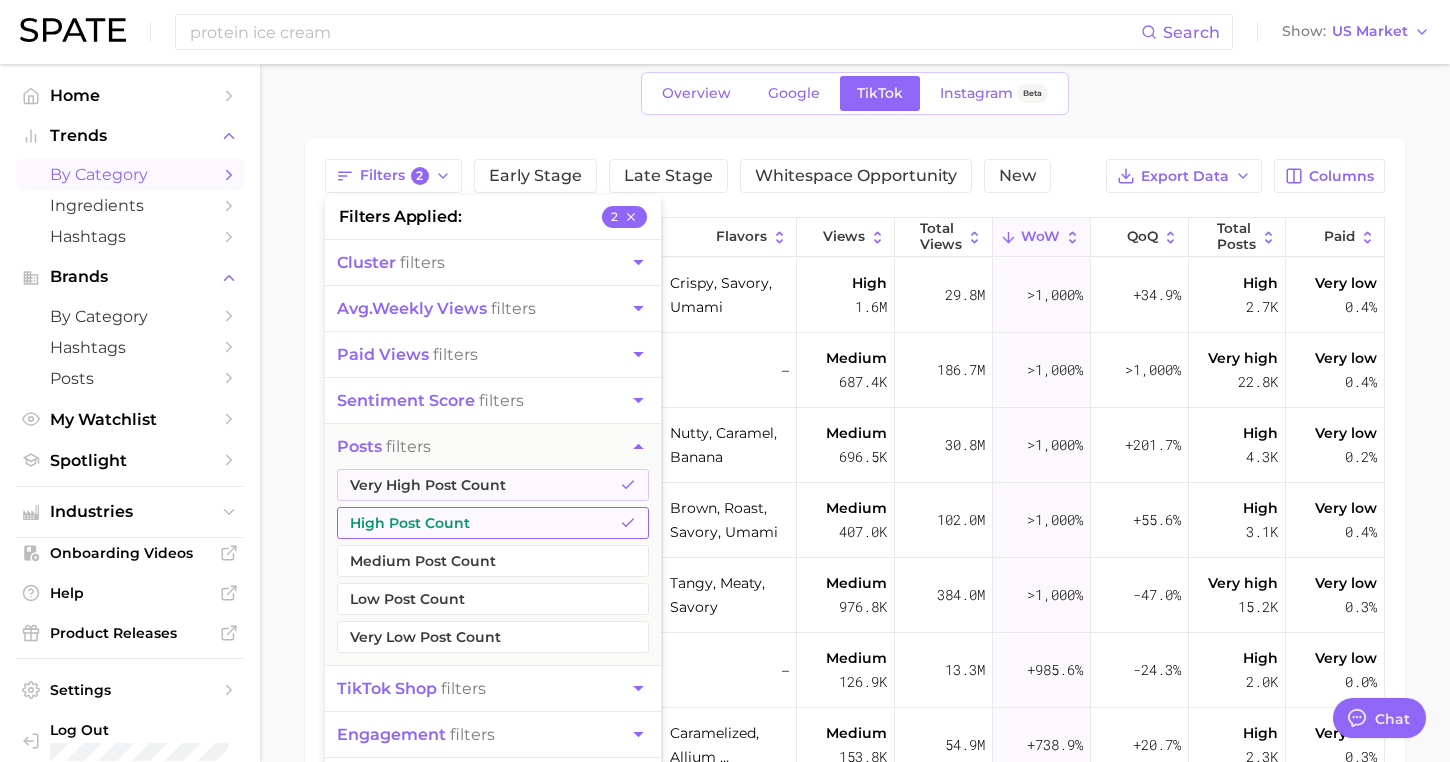 click on "High Post Count" at bounding box center (493, 523) 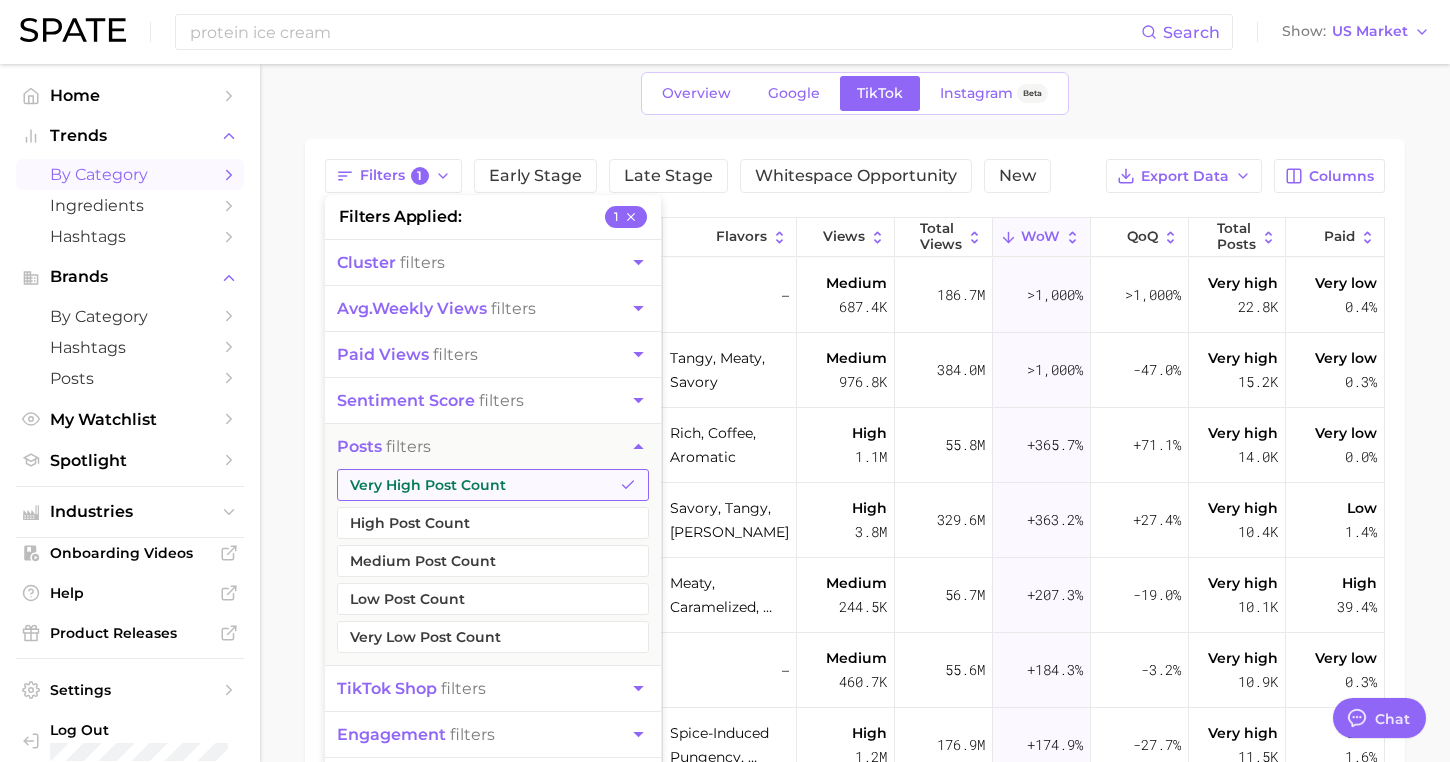 click on "Very High Post Count" at bounding box center [493, 485] 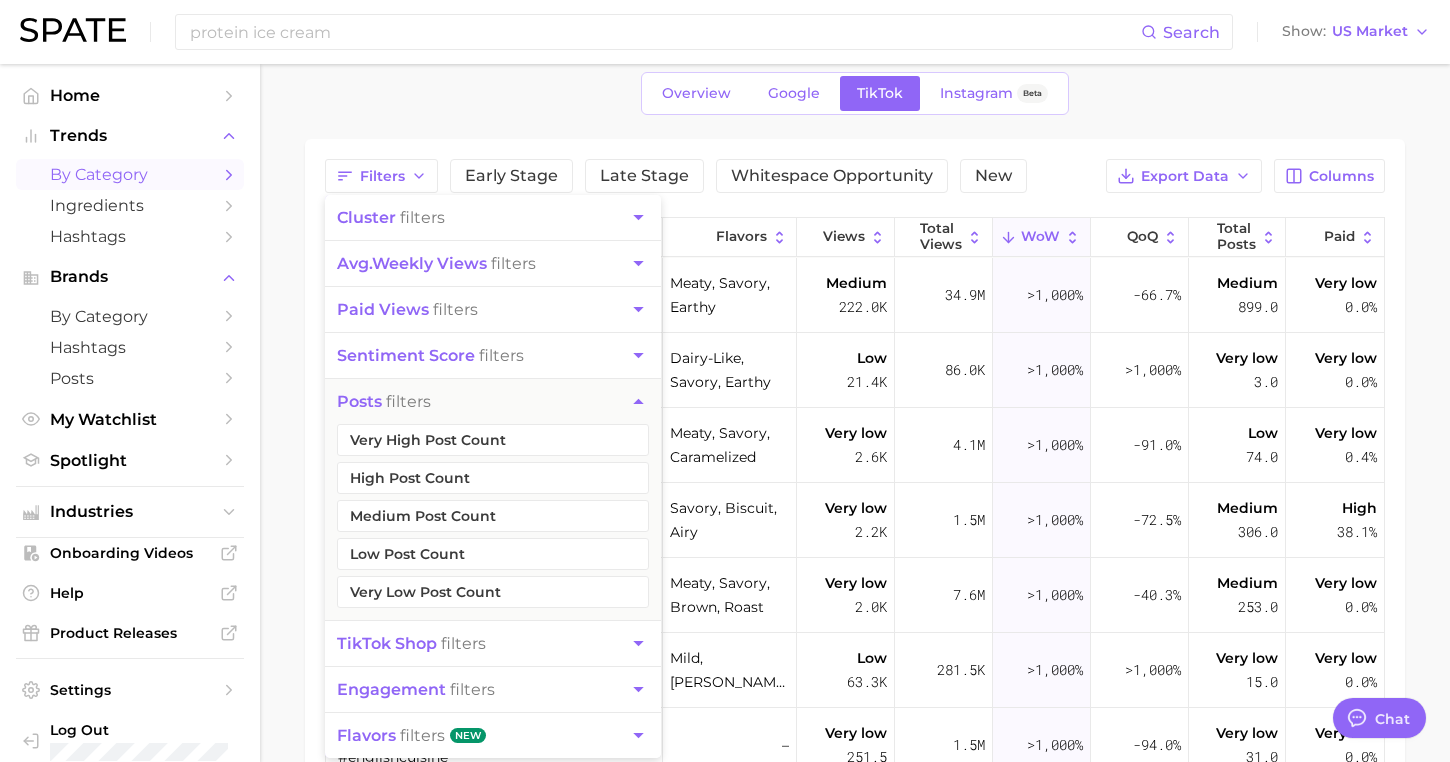 click on "1. culinary 2.  Choose Category Overview Google TikTok Instagram Beta Filters cluster   filters avg.  weekly views   filters paid views   filters sentiment score   filters posts   filters Very High Post Count   High Post Count   Medium Post Count   Low Post Count   Very Low Post Count   TikTok shop   filters engagement   filters flavors   filters New Early Stage Late Stage Whitespace Opportunity New Export Data Columns Flavors Views Total Views WoW QoQ Total Posts Paid rocky mountain oysters #rockymountainoysters meaty, savory, earthy Medium 222.0k 34.9m >1,000% -66.7% Medium 899.0 Very low 0.0% [PERSON_NAME] potatoes #delmonicopotatoes dairy-like, savory, earthy Low 21.4k 86.0k >1,000% >1,000% Very low 3.0 Very low 0.0% wagyu [PERSON_NAME] #wagyusando meaty, savory, caramelized Very low 2.6k 4.1m >1,000% -91.0% Low 74.0 Very low 0.4% gougere #gougeres savory, biscuit, airy Very low 2.2k 1.5m >1,000% -72.5% Medium 306.0 High 38.1% chateaubriand #chateaubriand meaty, savory, brown, roast Very low 2.0k 7.6m >1,000% -40.3%" at bounding box center (855, 537) 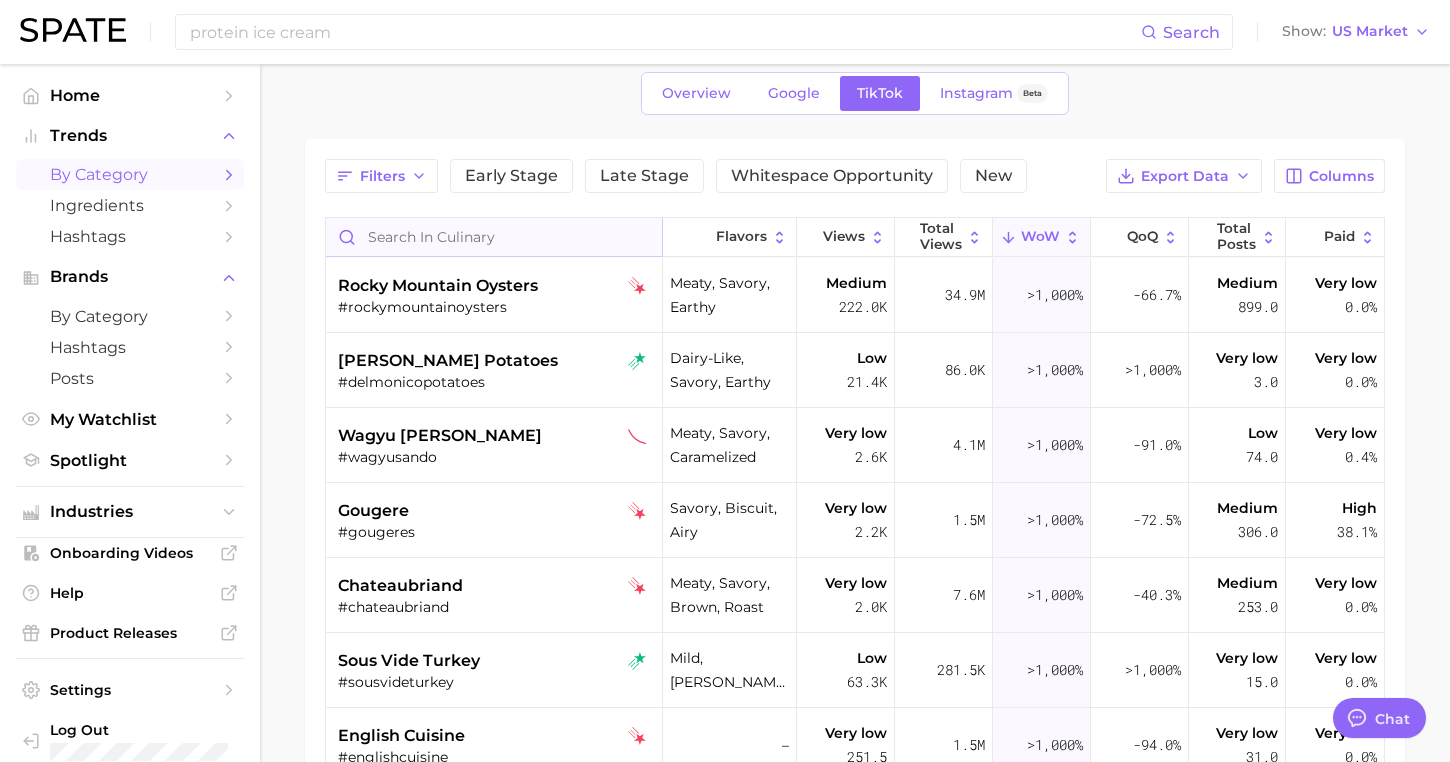 click at bounding box center (494, 237) 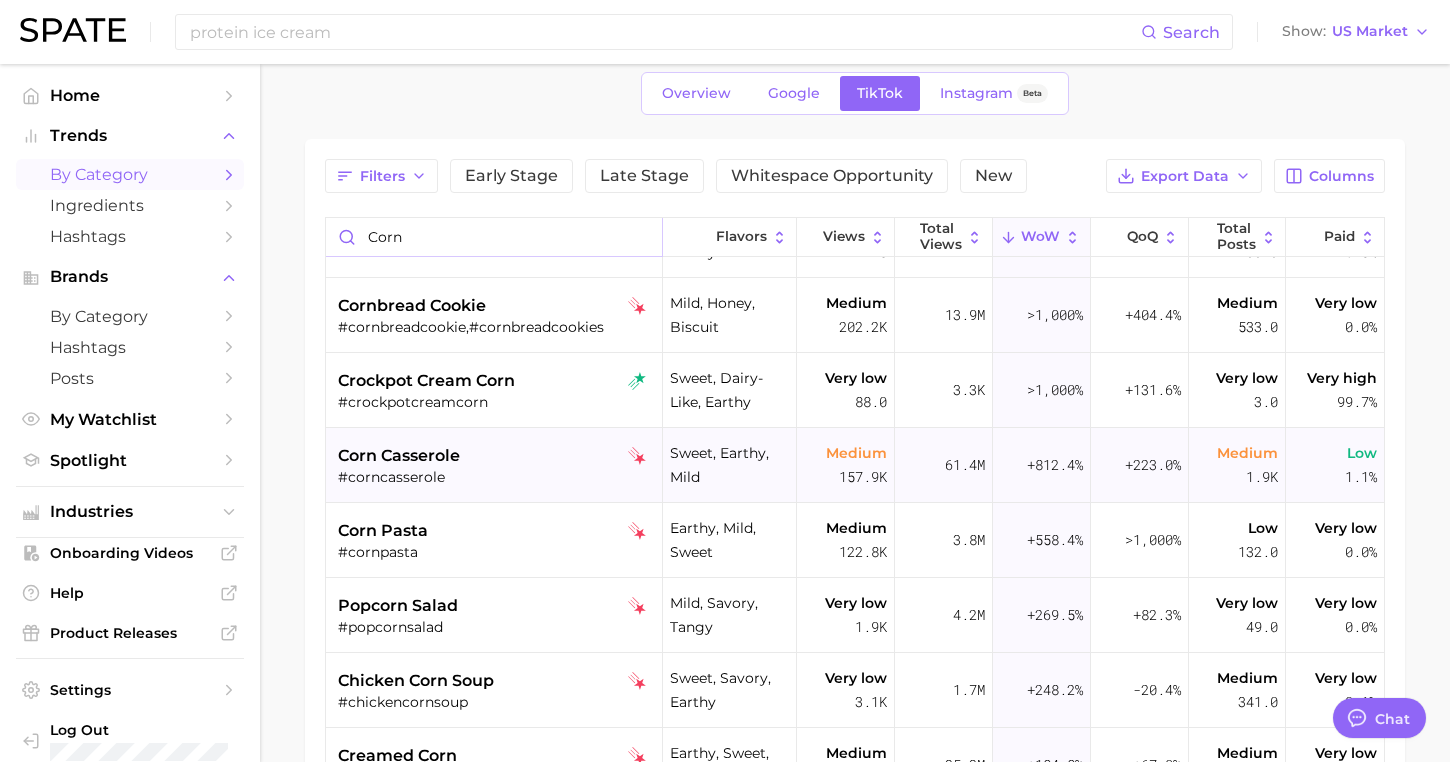 scroll, scrollTop: 63, scrollLeft: 0, axis: vertical 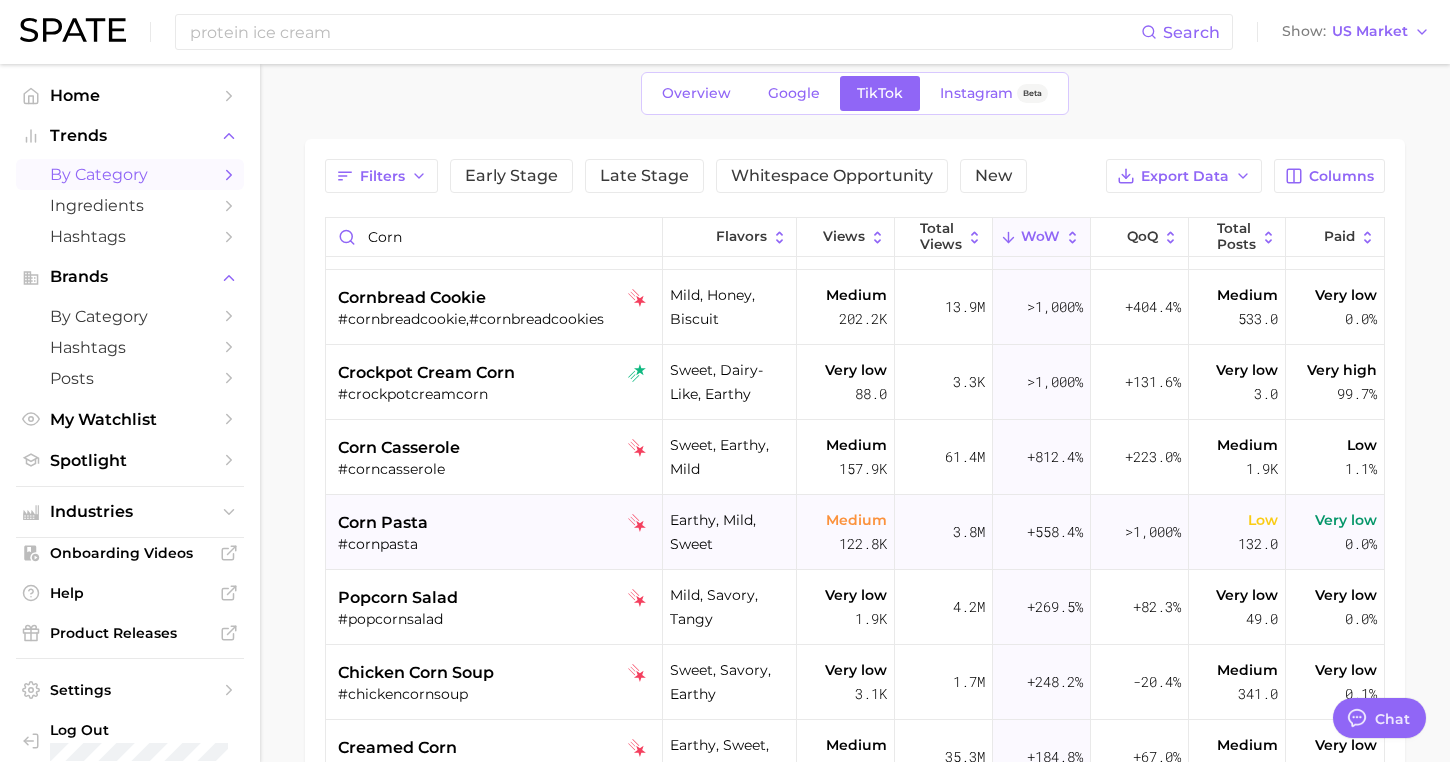 click on "corn pasta" at bounding box center (496, 523) 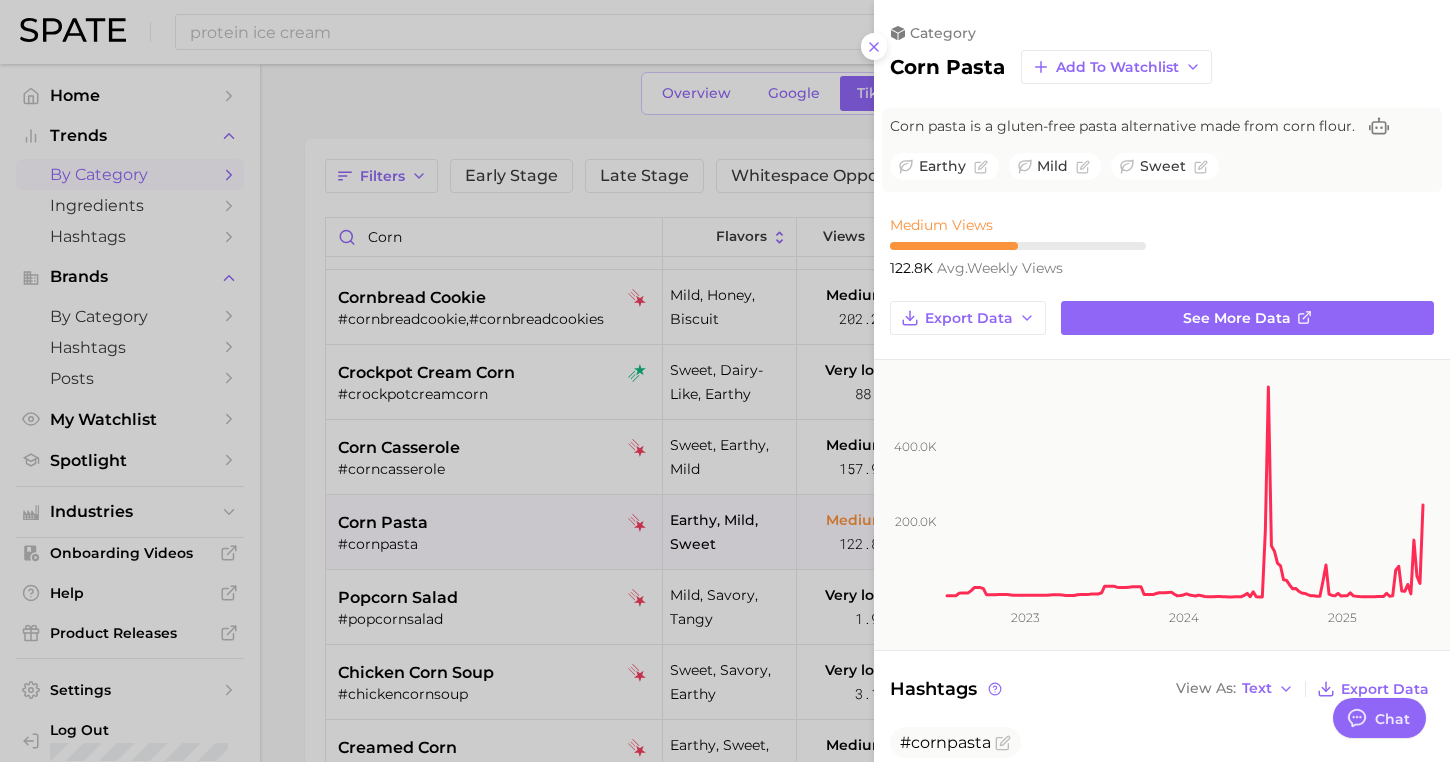 scroll, scrollTop: 0, scrollLeft: 0, axis: both 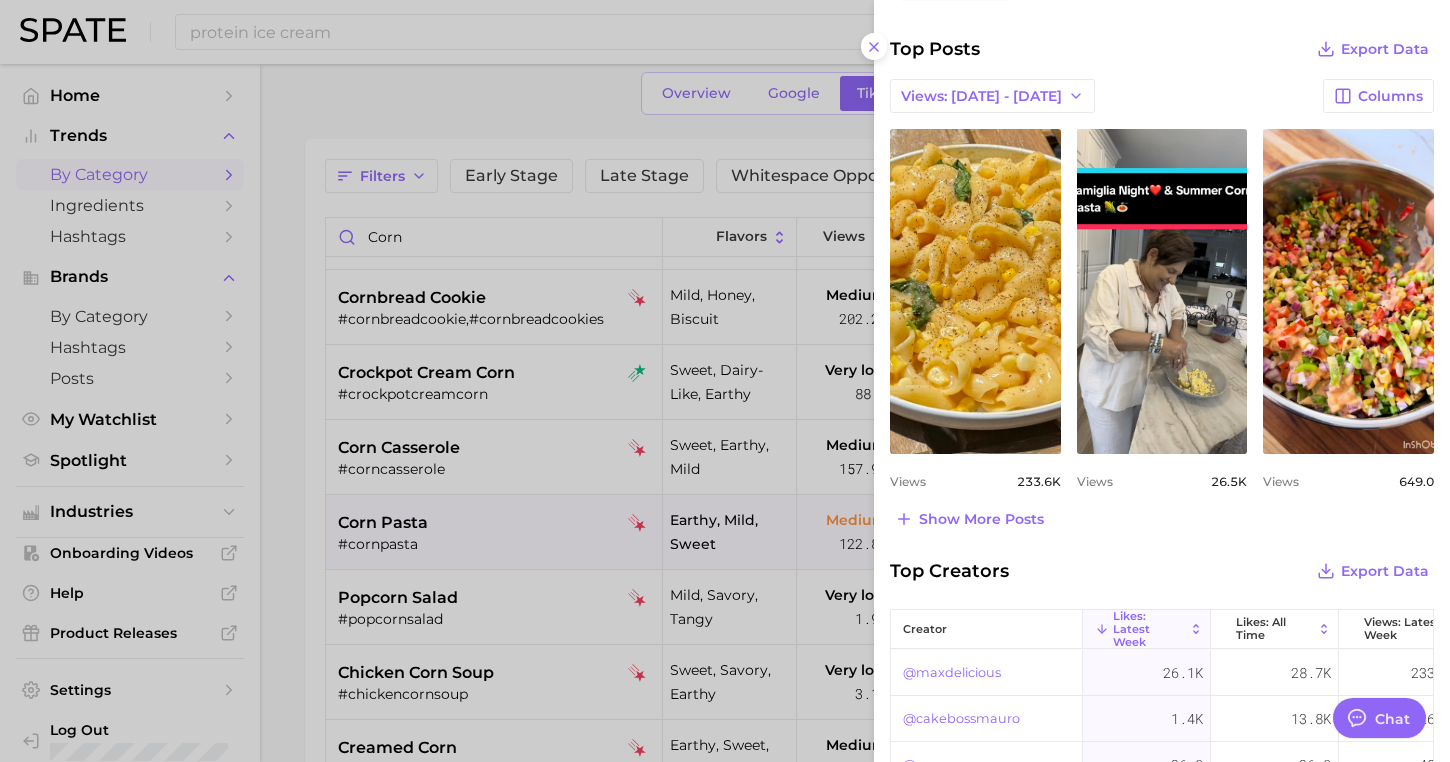 click at bounding box center [725, 381] 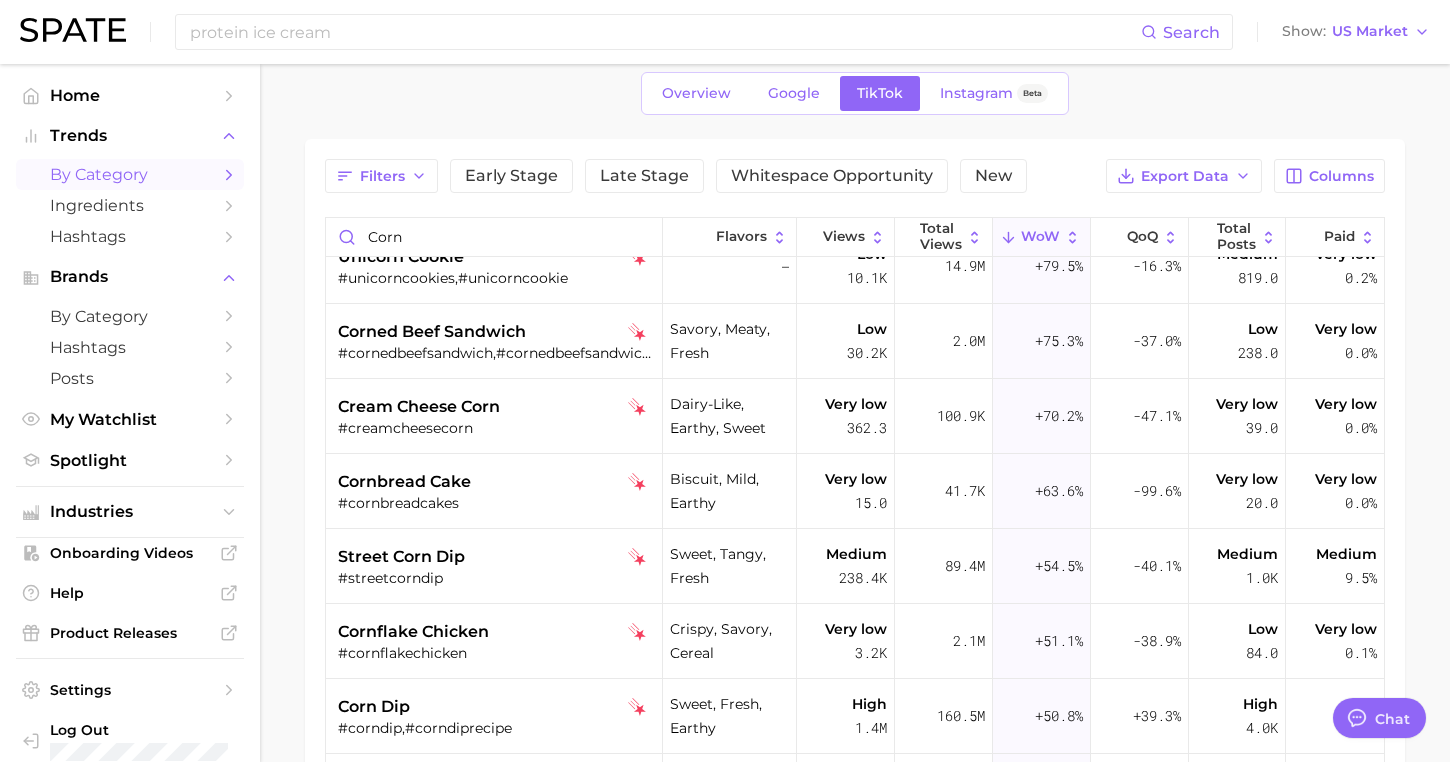 scroll, scrollTop: 856, scrollLeft: 0, axis: vertical 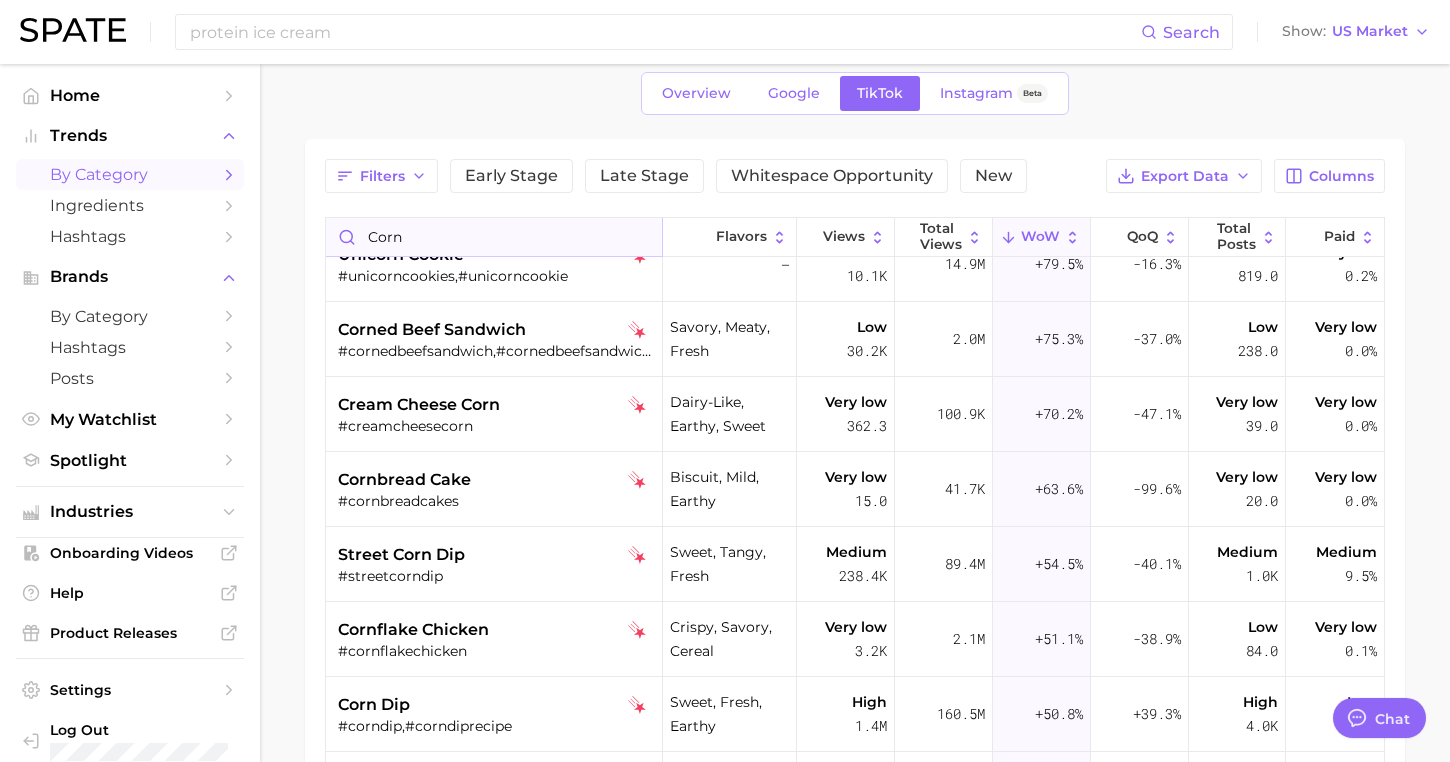 click on "corn" at bounding box center [494, 237] 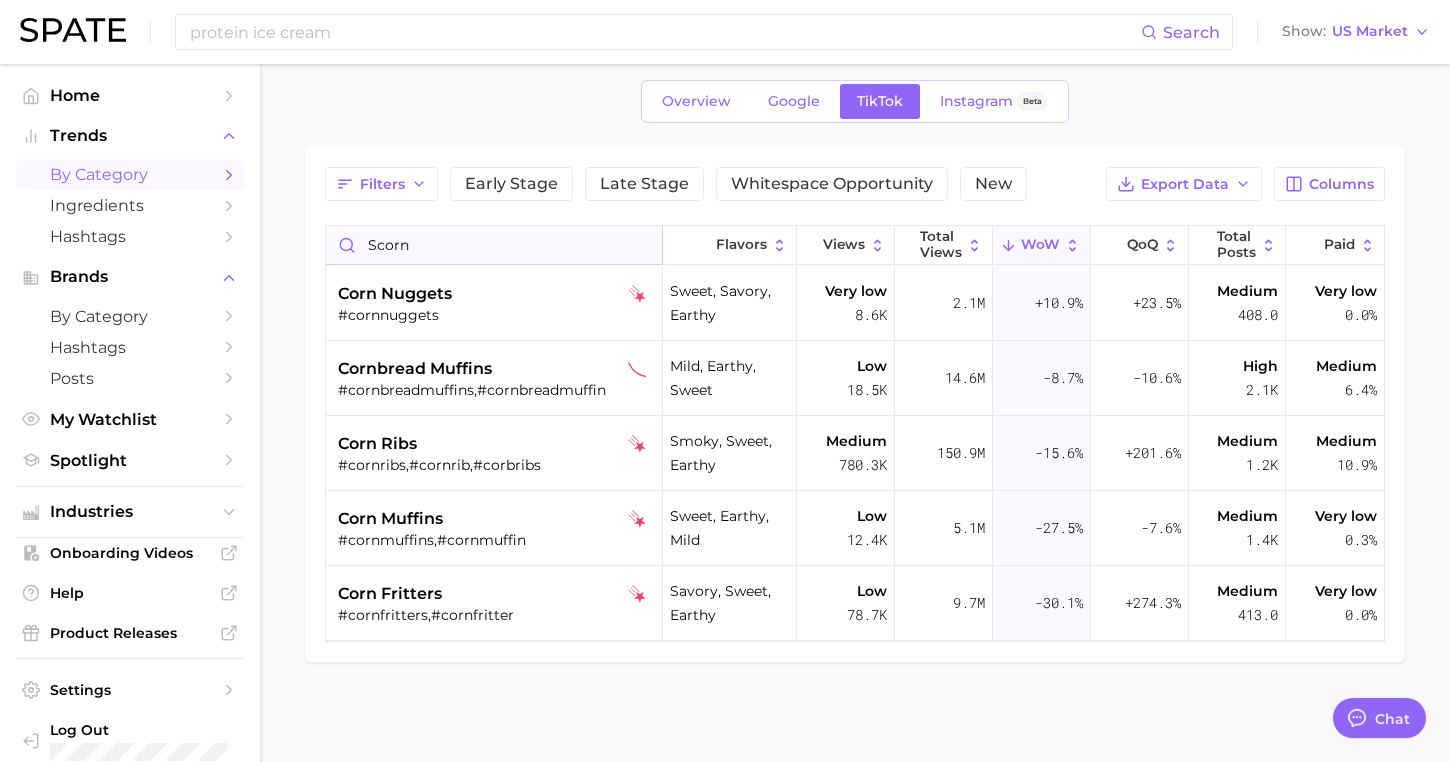 scroll, scrollTop: 80, scrollLeft: 0, axis: vertical 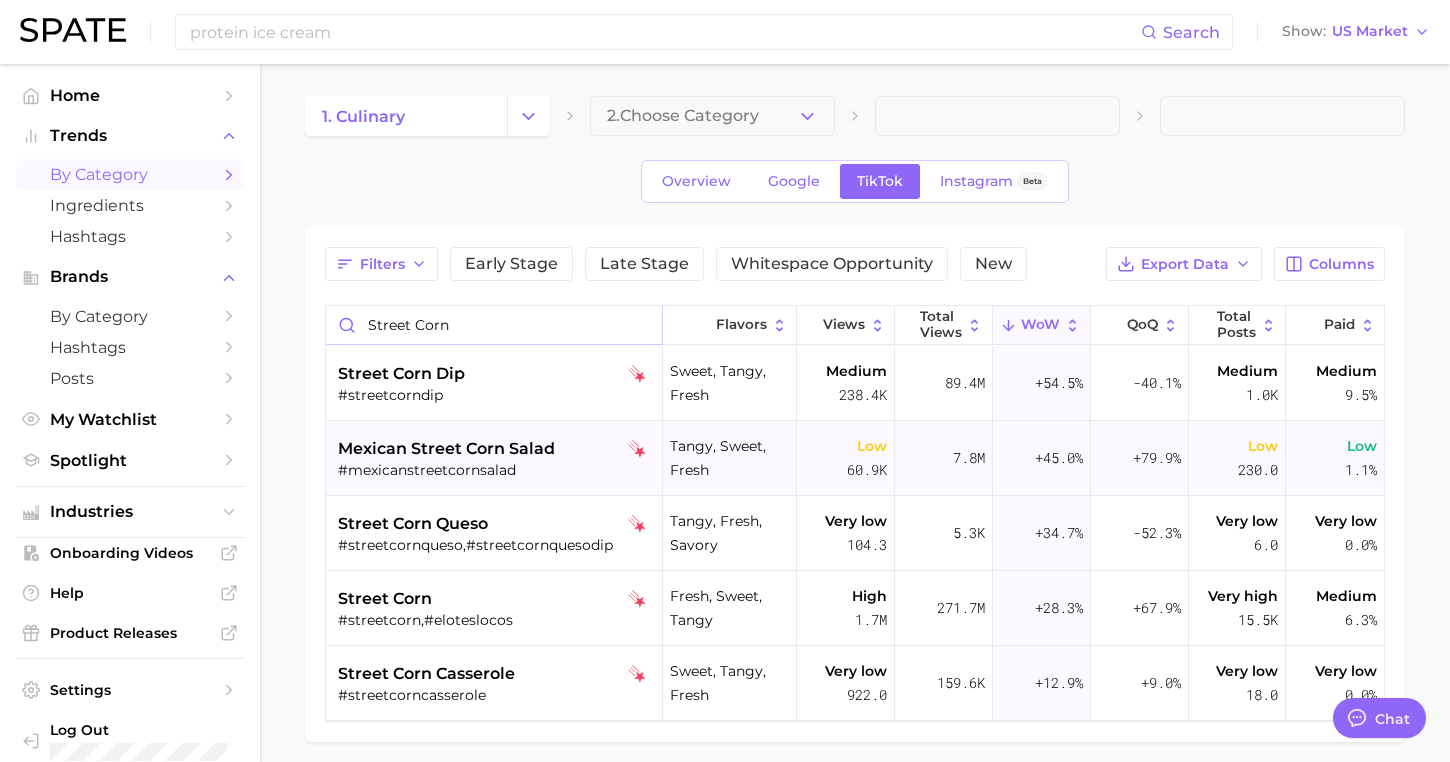 type on "street corn" 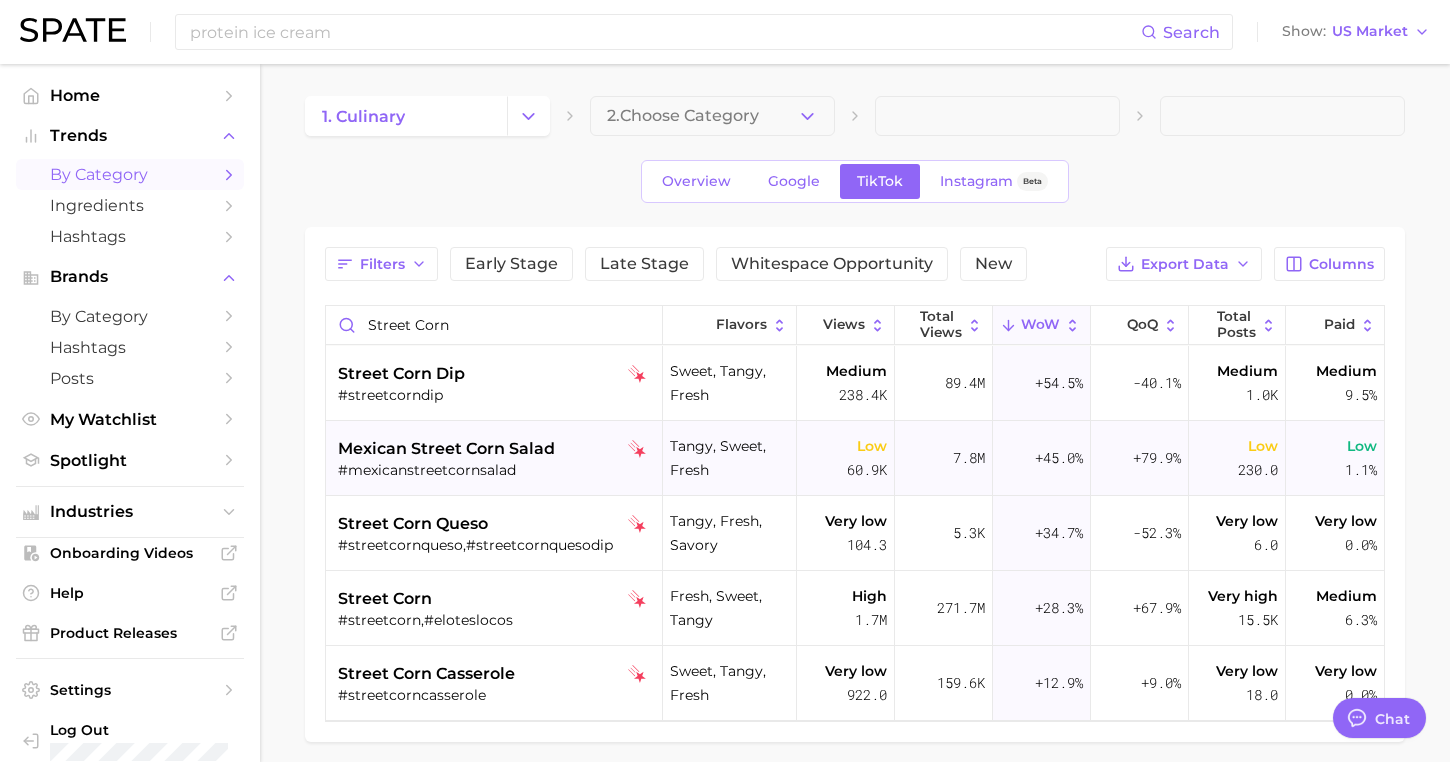 click on "mexican street corn salad" at bounding box center [446, 449] 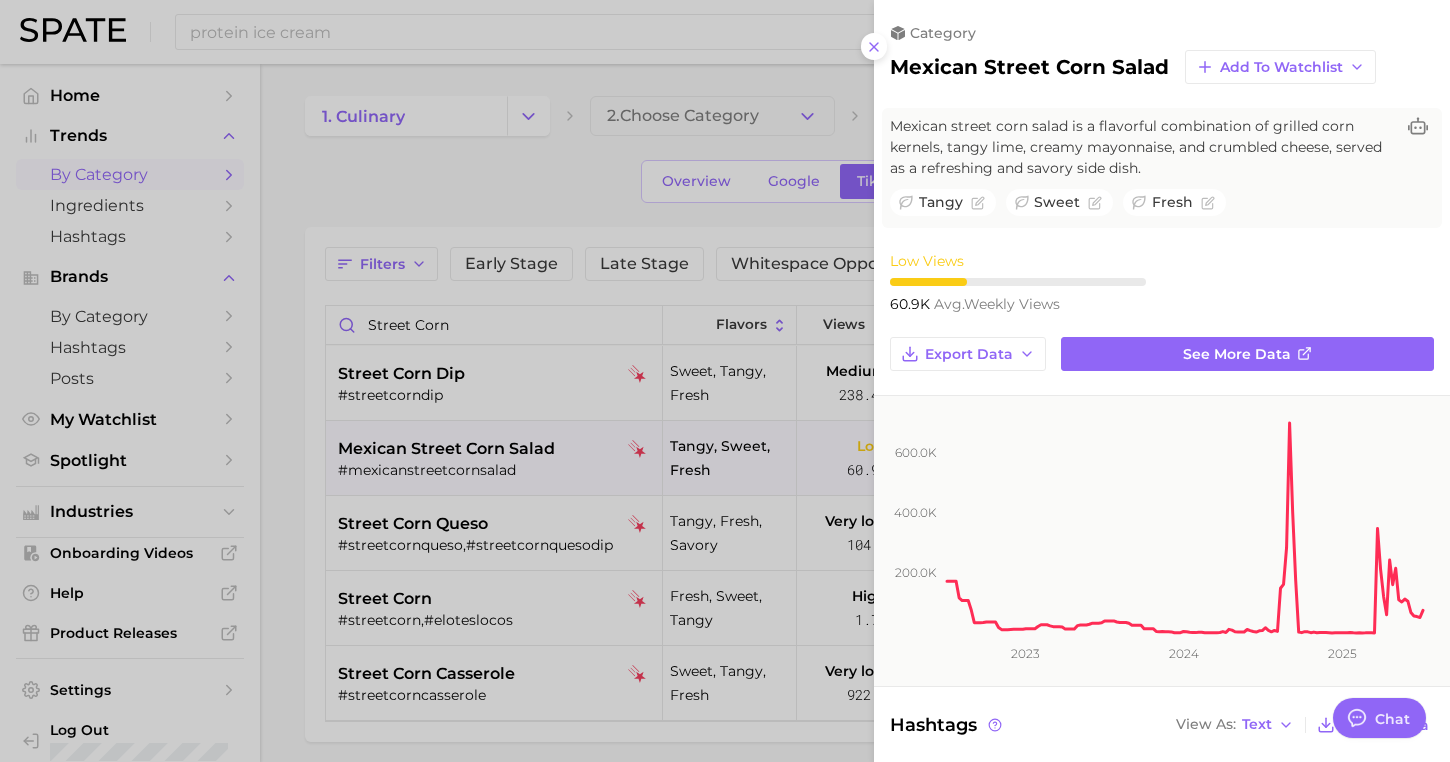 scroll, scrollTop: 0, scrollLeft: 0, axis: both 